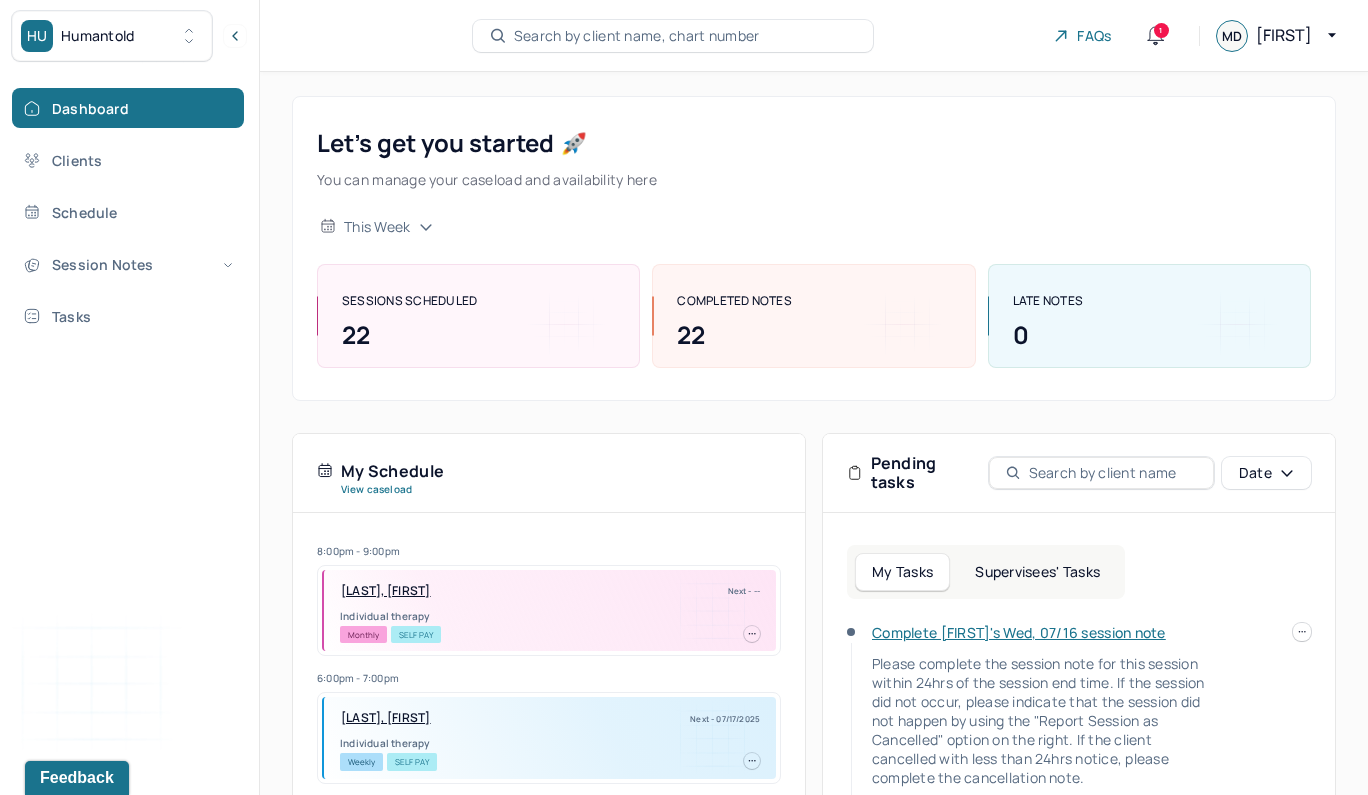 scroll, scrollTop: 0, scrollLeft: 0, axis: both 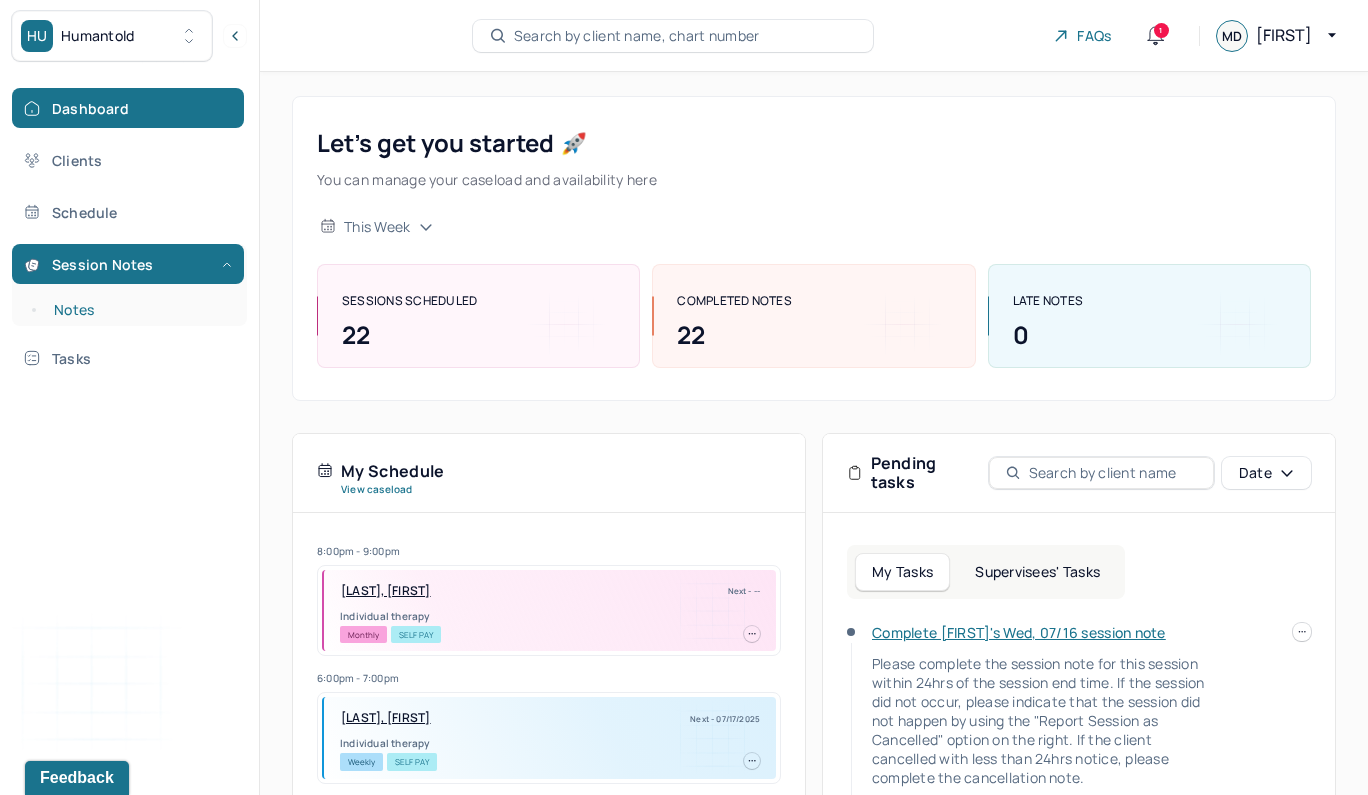 click on "Notes" at bounding box center [139, 310] 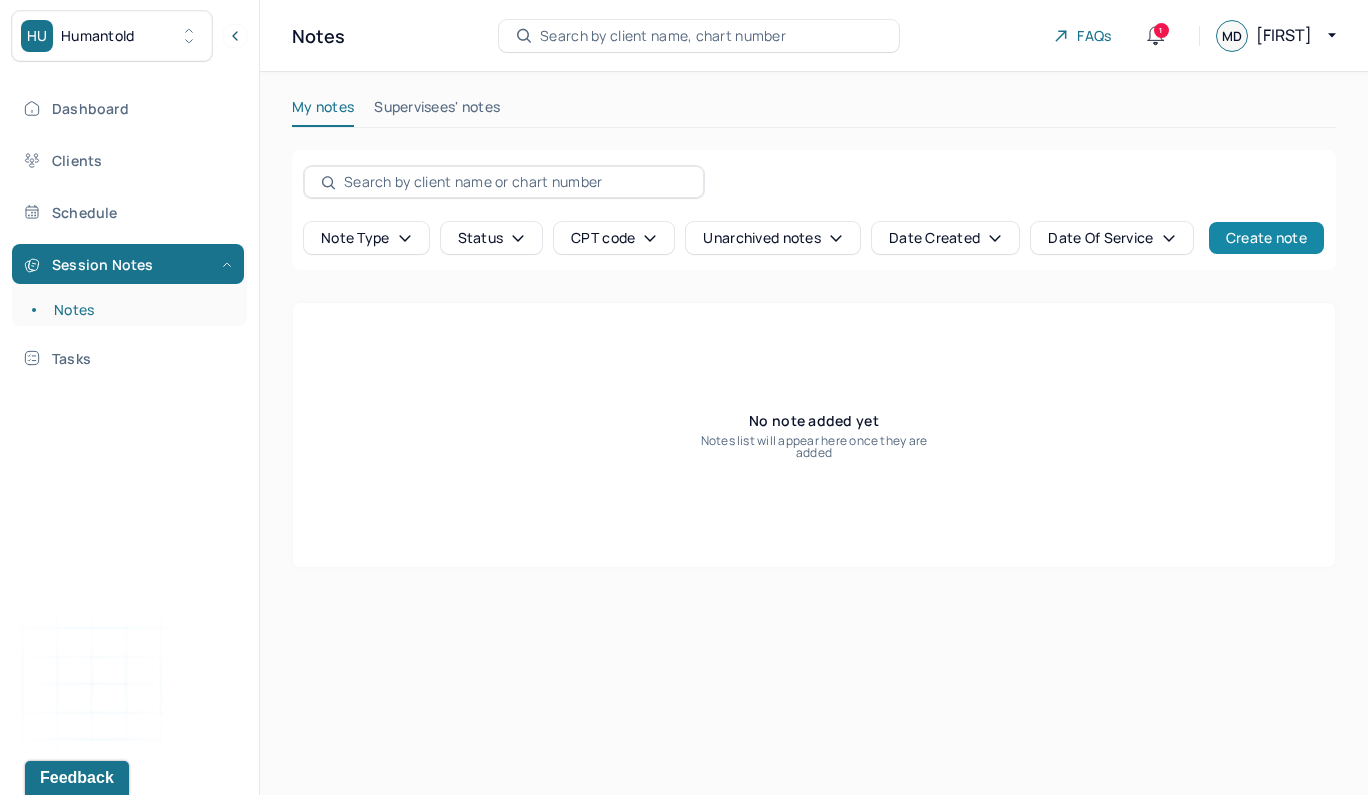 click on "Create note" at bounding box center (1266, 238) 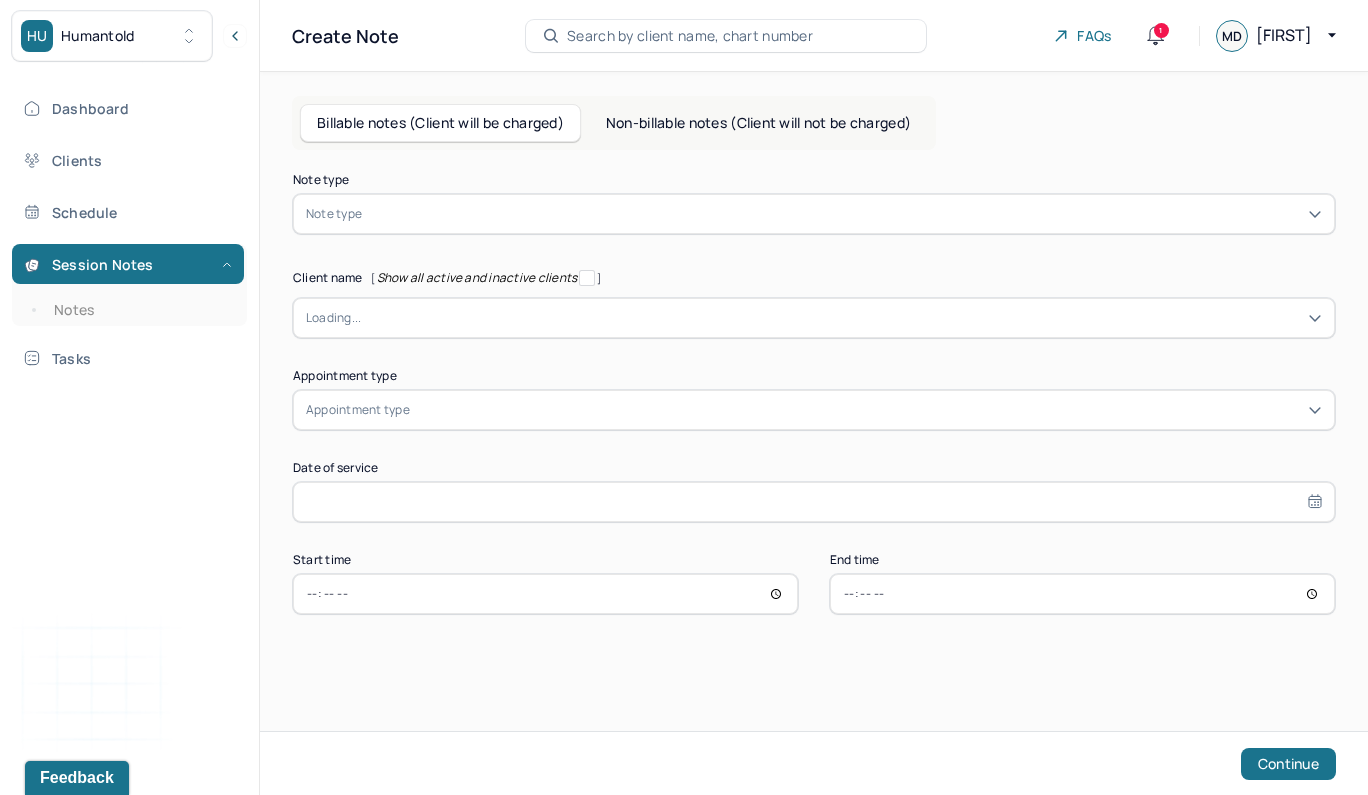 click on "Note type" at bounding box center [814, 214] 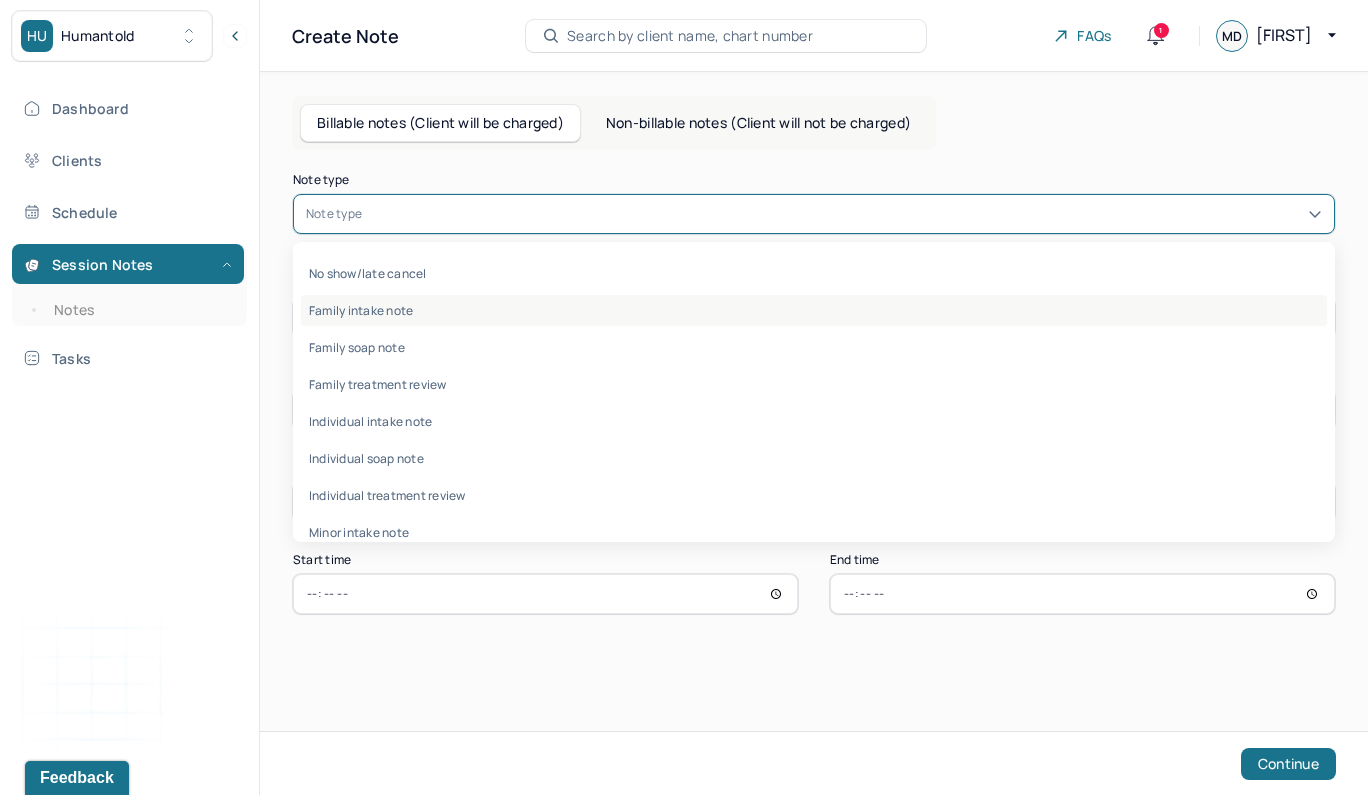 click on "Family intake note" at bounding box center (814, 310) 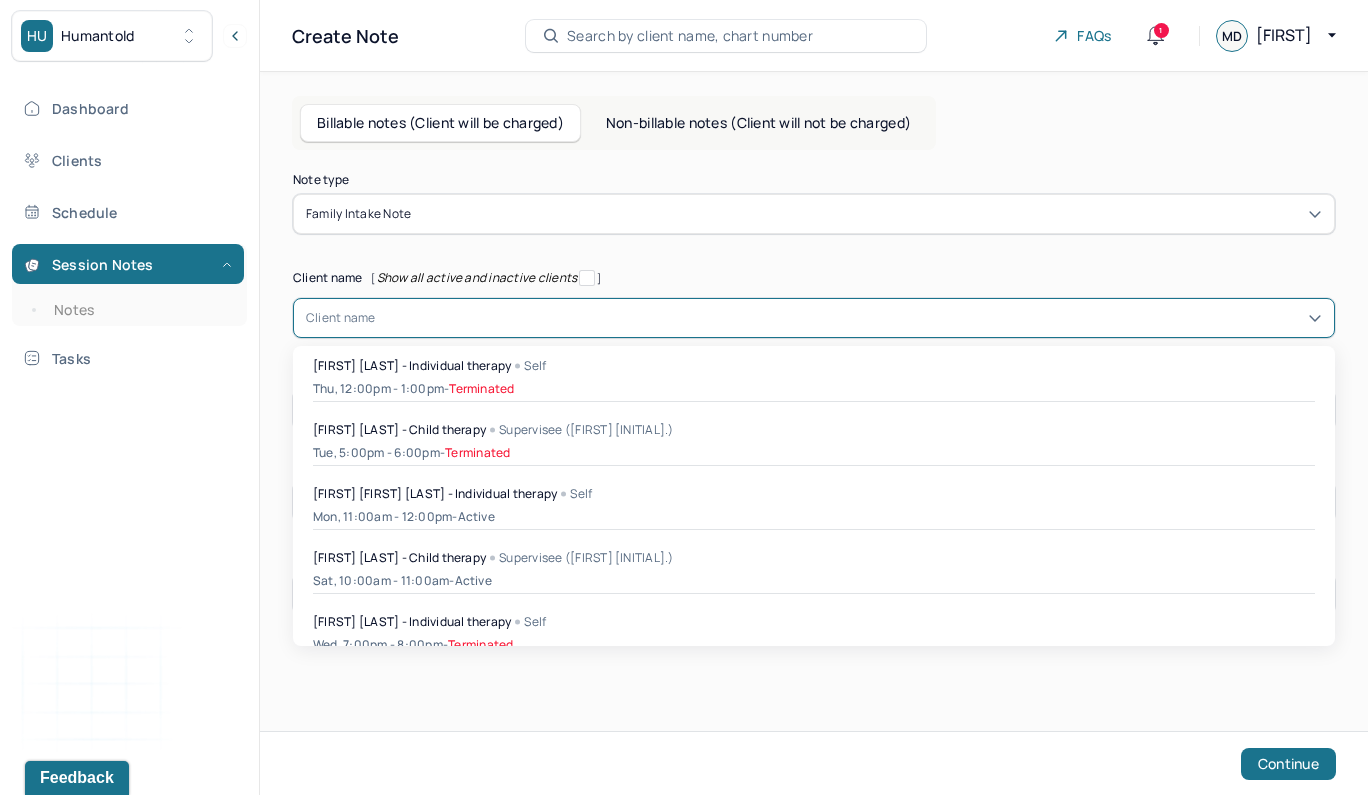 click at bounding box center (849, 318) 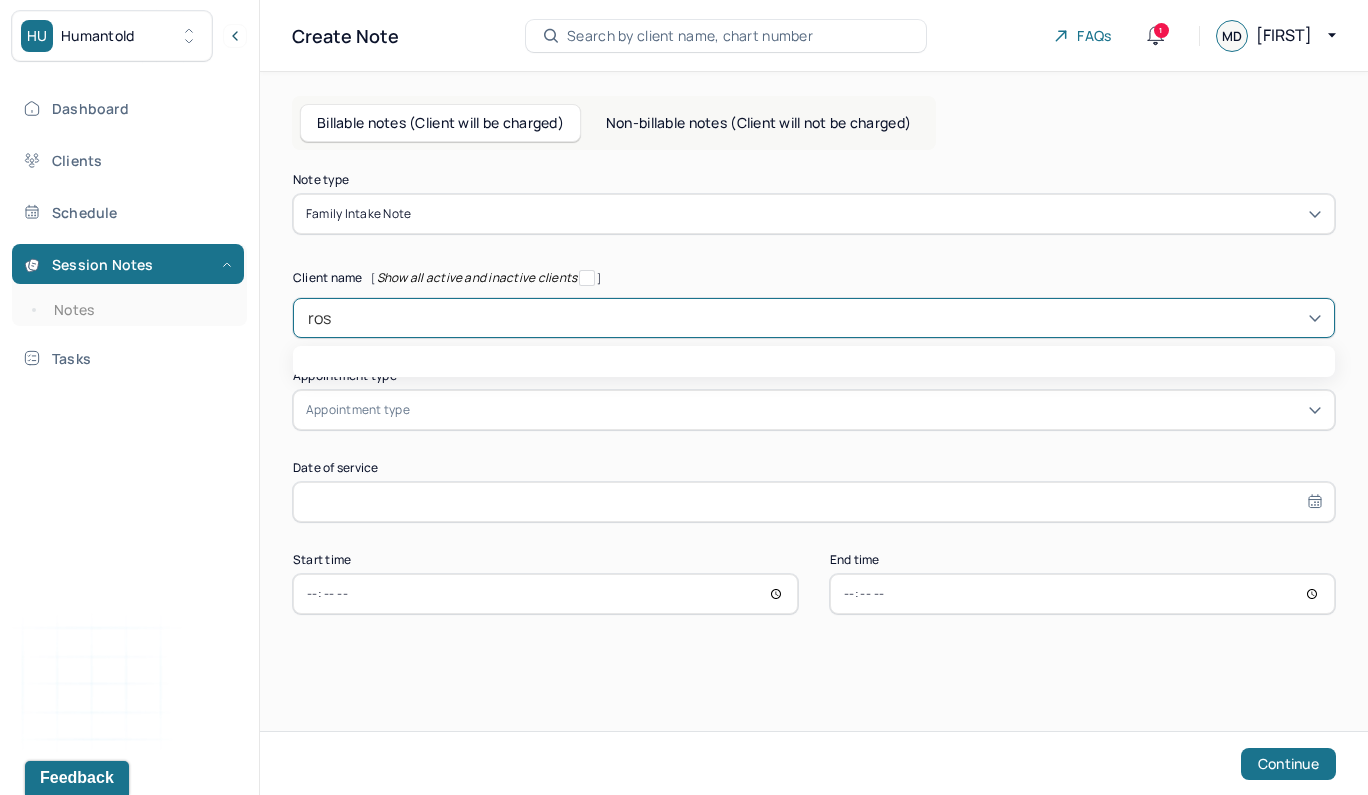 type on "[FIRST]" 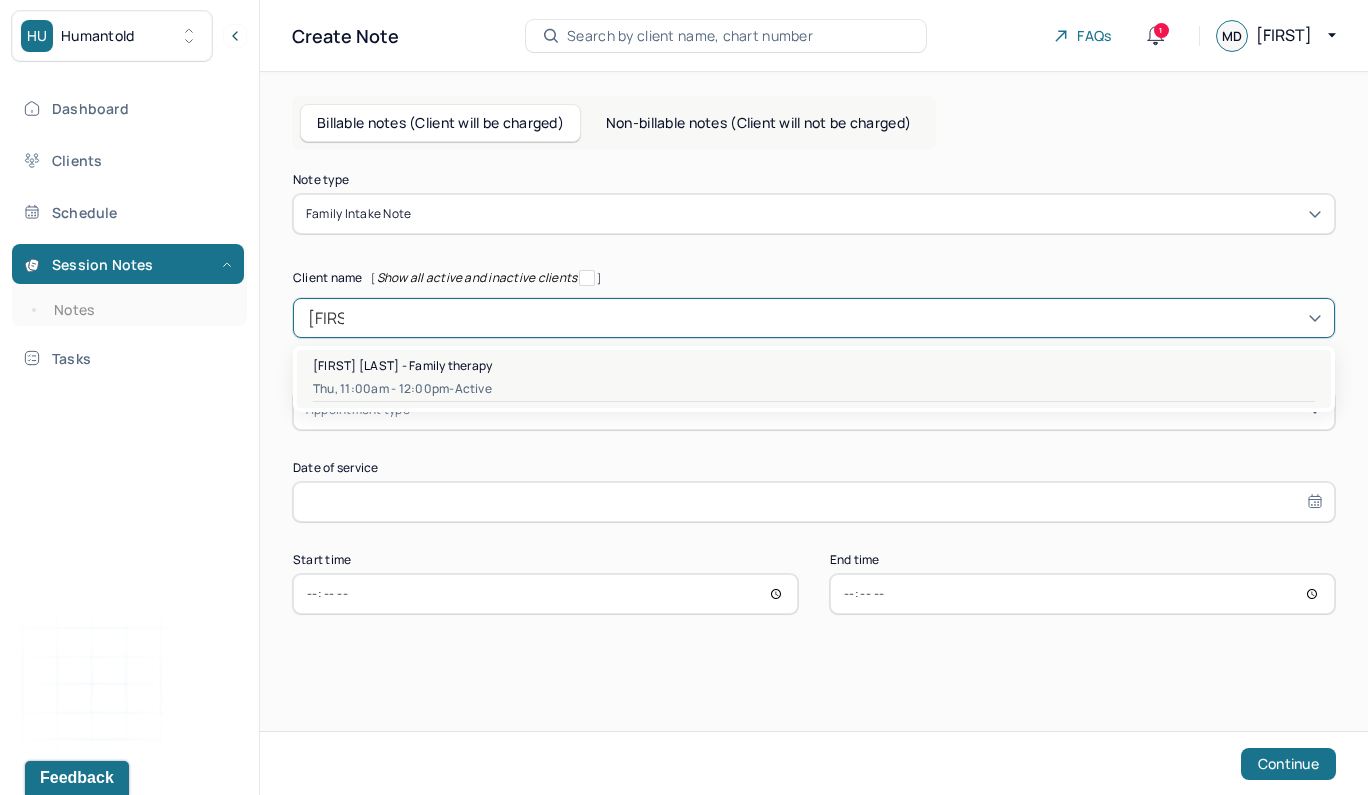 click on "[DAY], [TIME] - [TIME]  -  active" at bounding box center [814, 389] 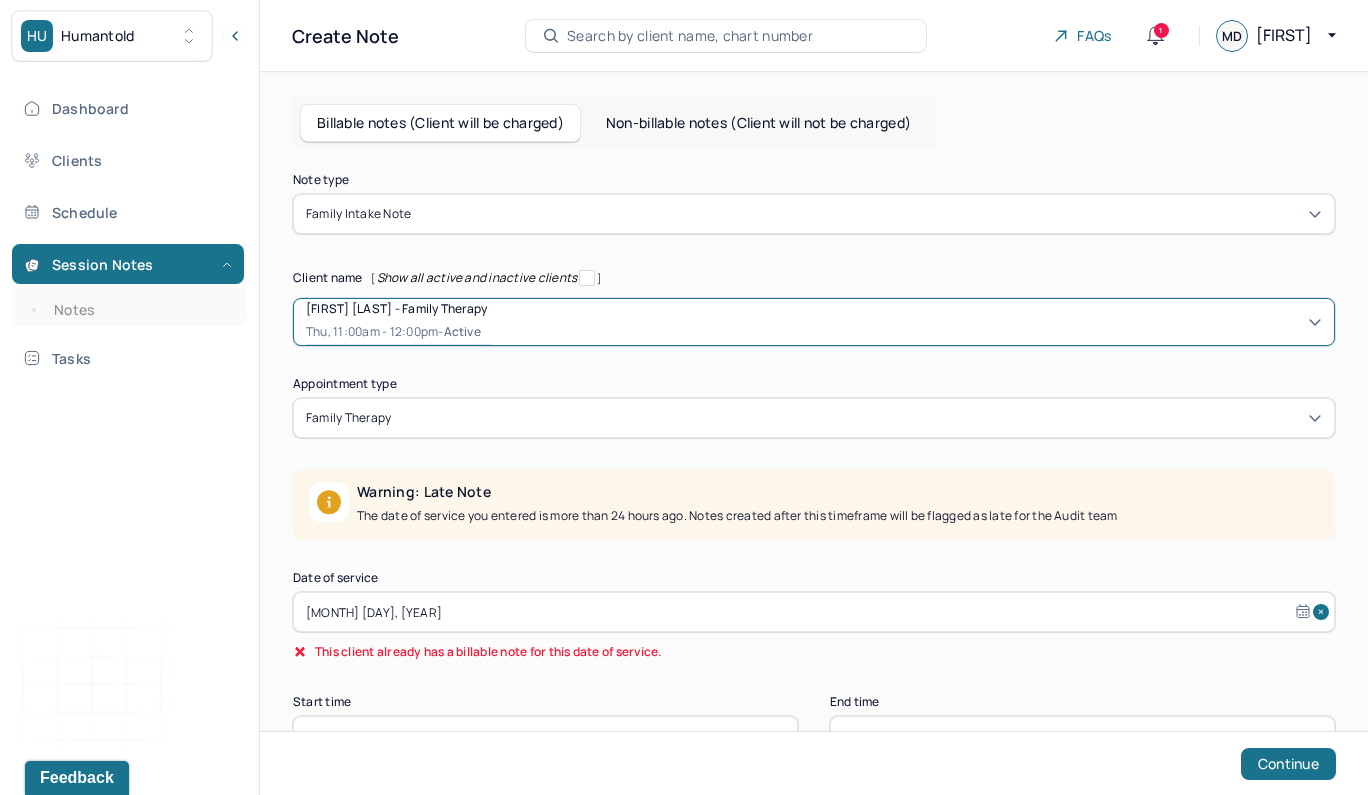 scroll, scrollTop: 67, scrollLeft: 0, axis: vertical 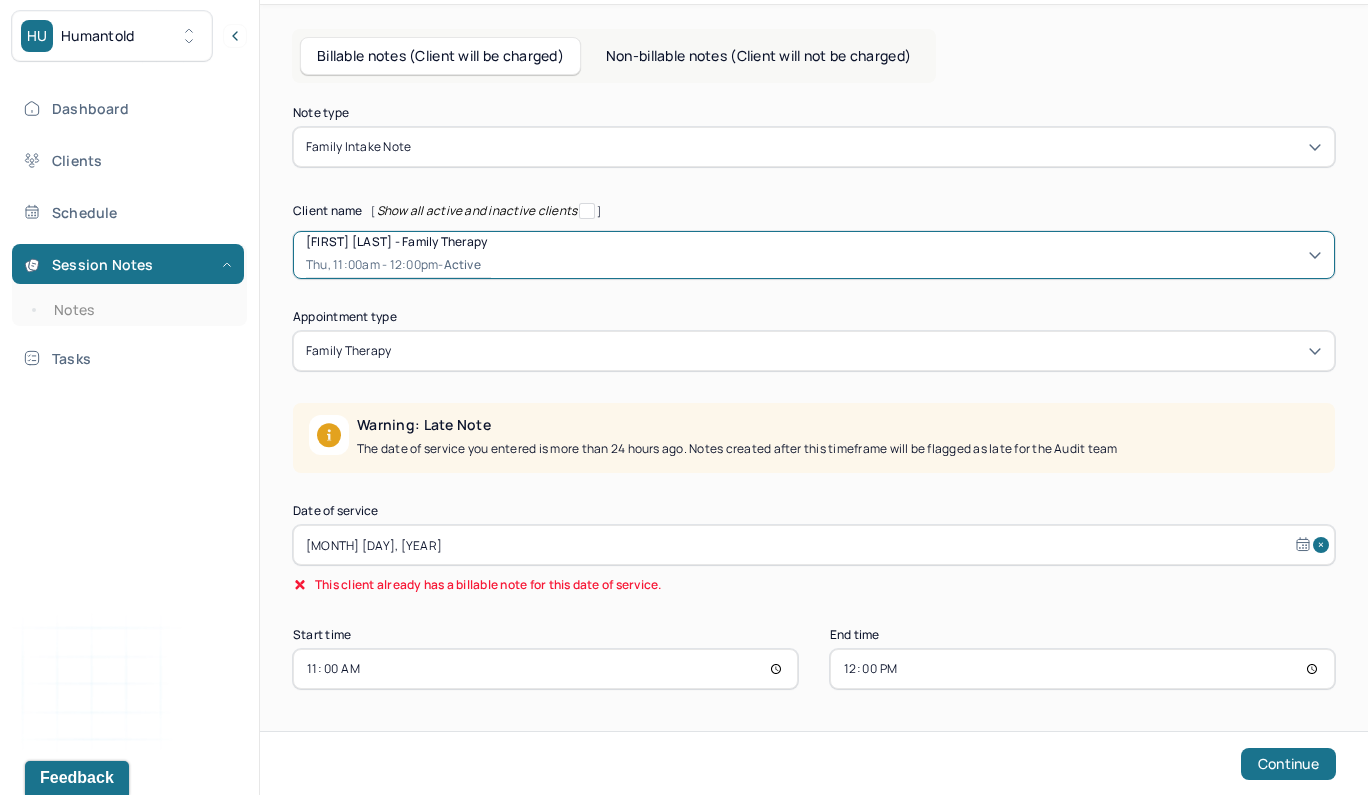 click on "[MONTH] [DAY], [YEAR]" at bounding box center [814, 545] 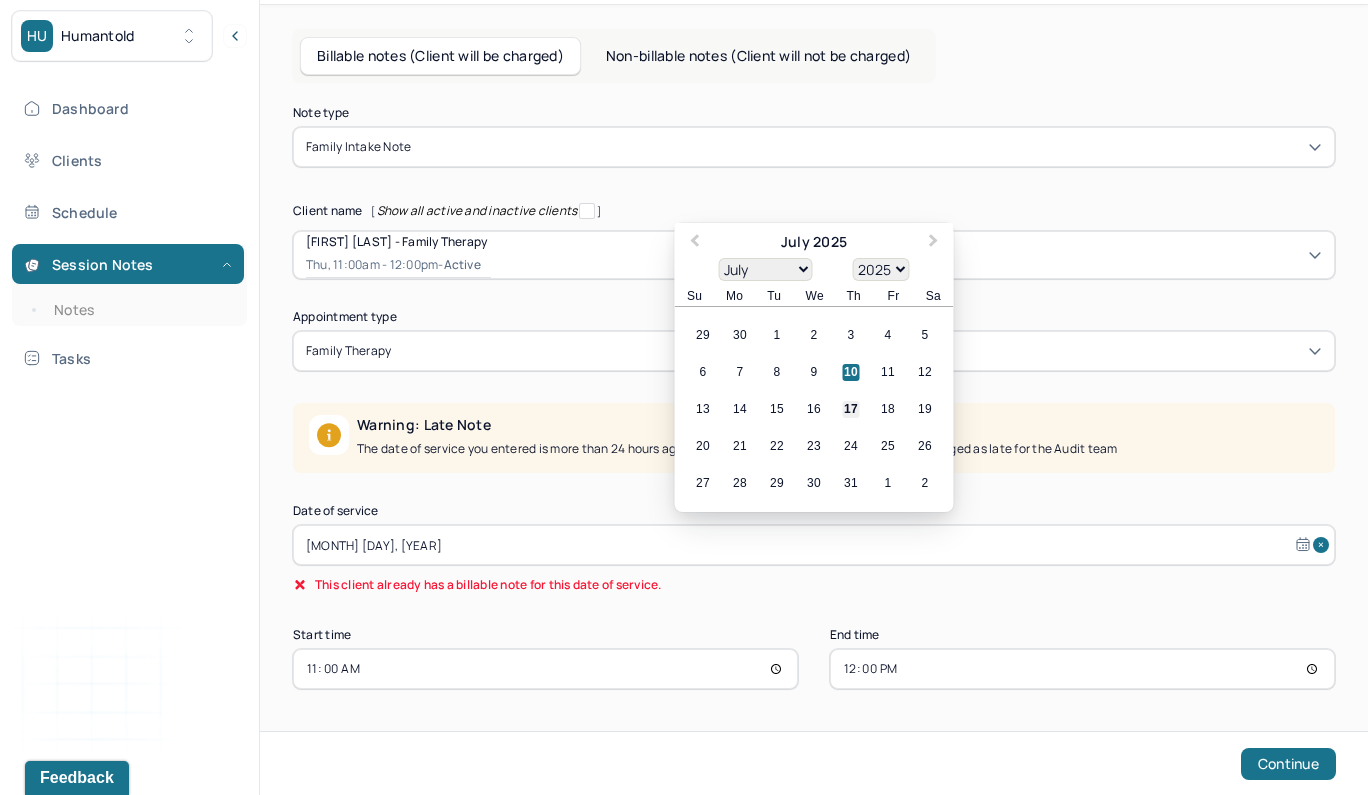 click on "17" at bounding box center [851, 409] 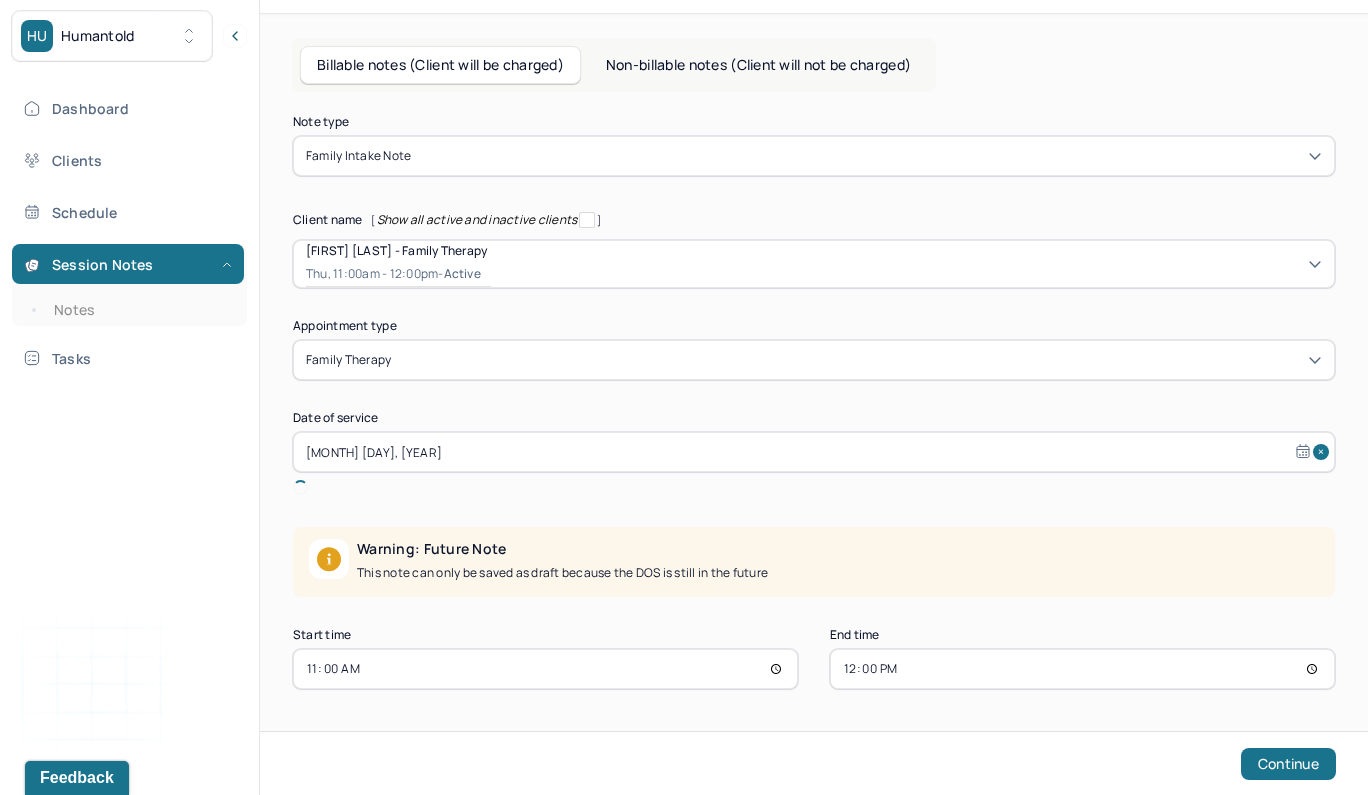 scroll, scrollTop: 35, scrollLeft: 0, axis: vertical 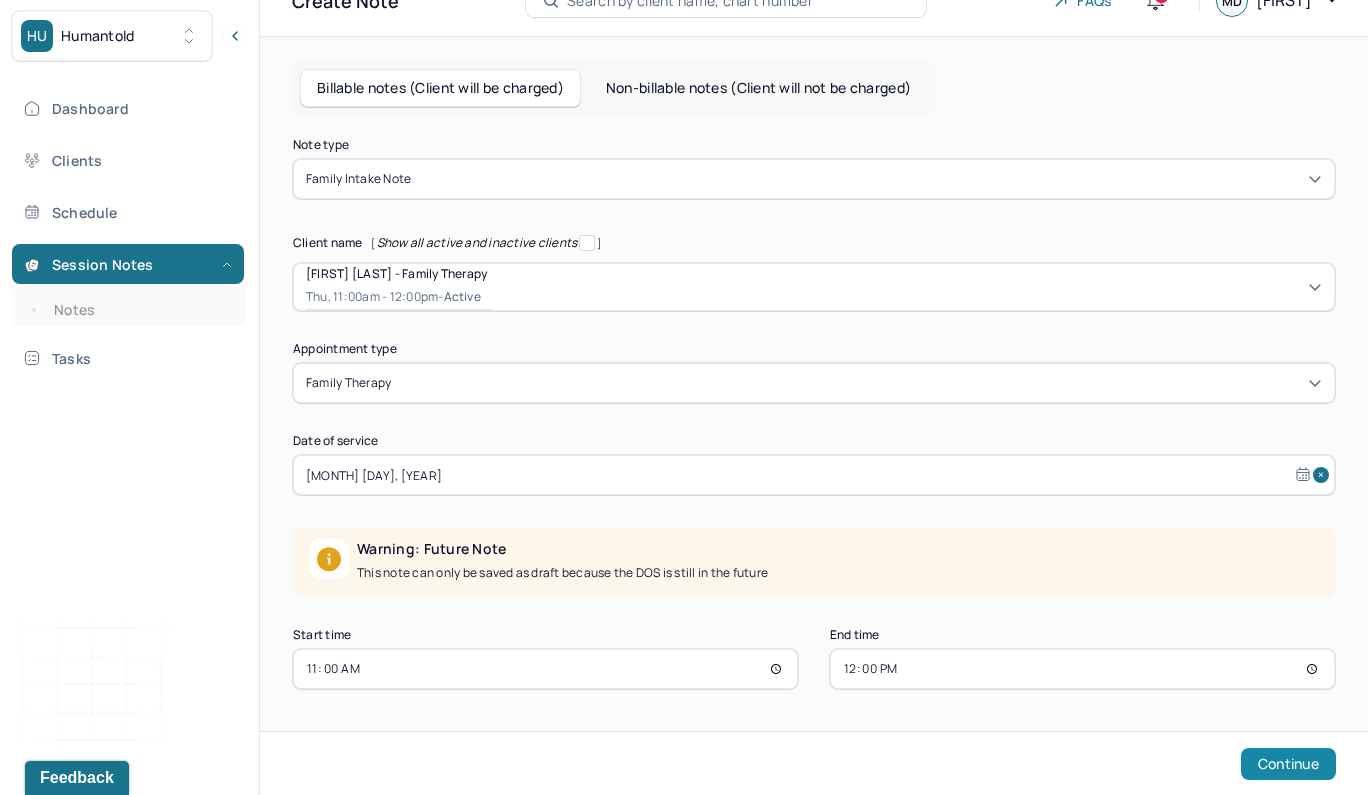 click on "Continue" at bounding box center [1288, 764] 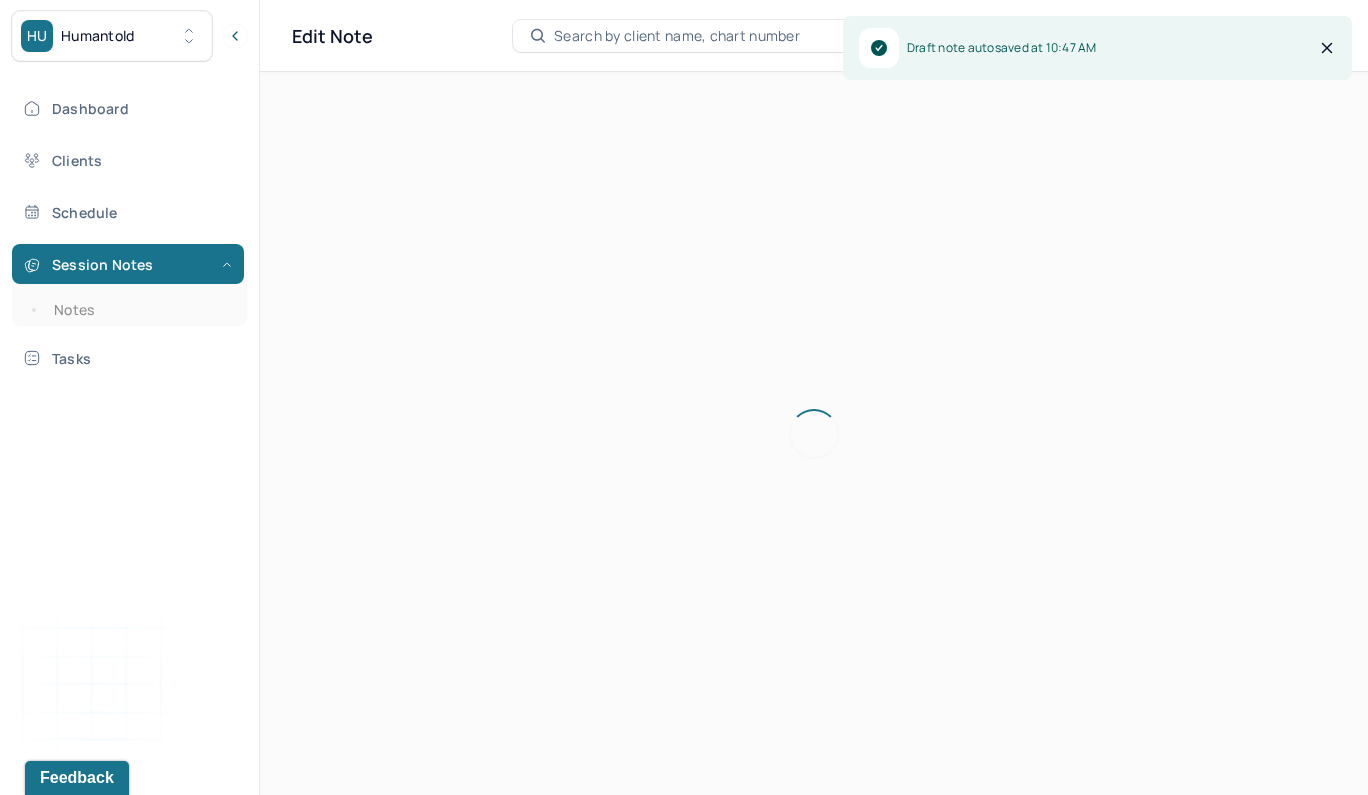 scroll, scrollTop: 0, scrollLeft: 0, axis: both 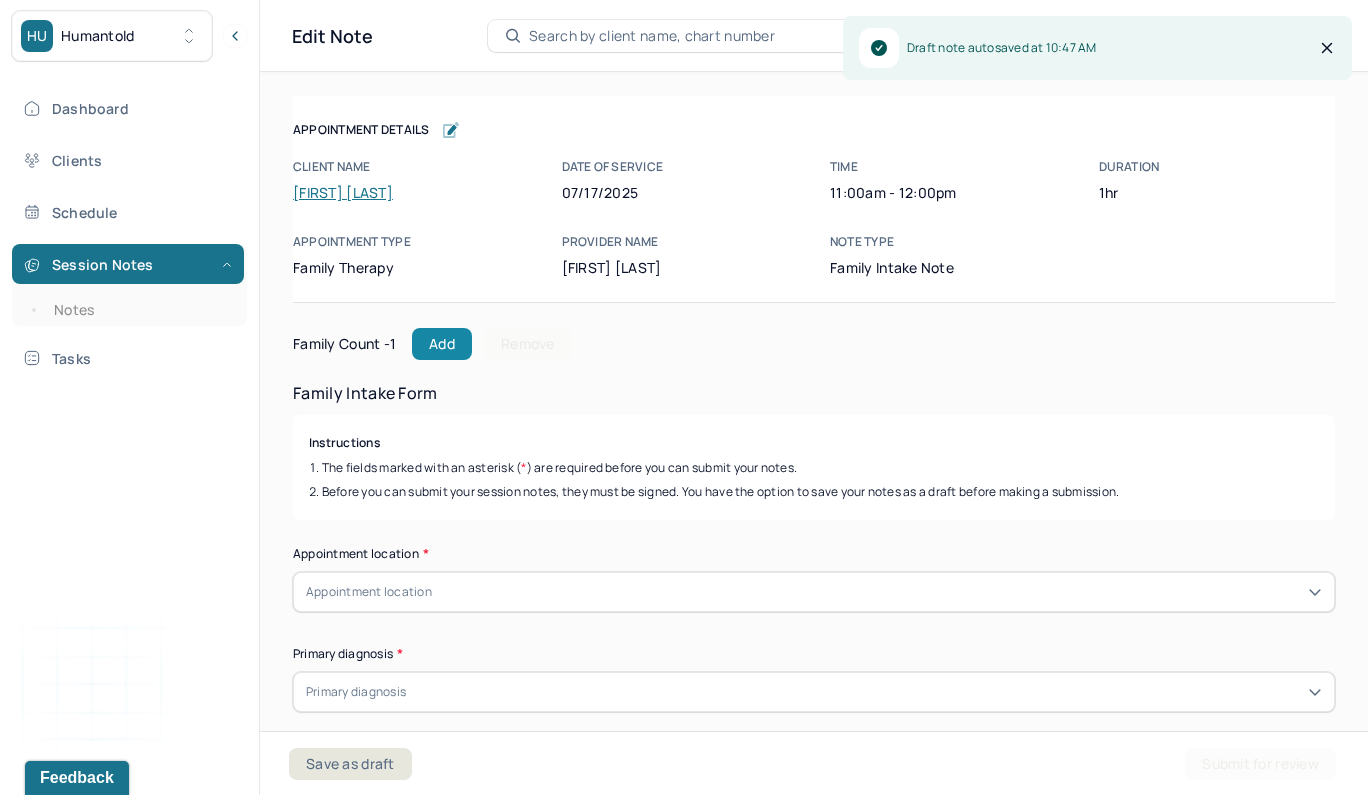 click on "Add" at bounding box center (442, 344) 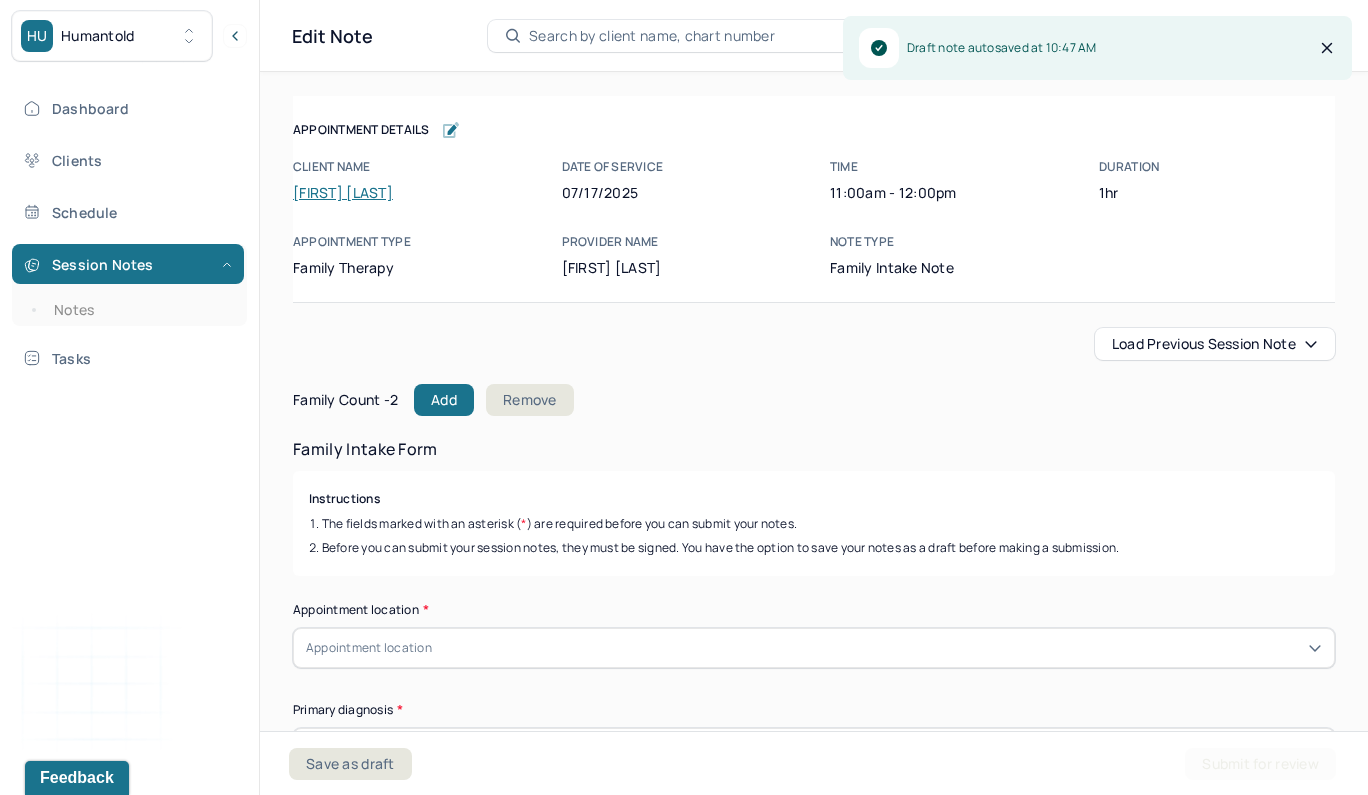 click on "Load previous session note" at bounding box center [1215, 344] 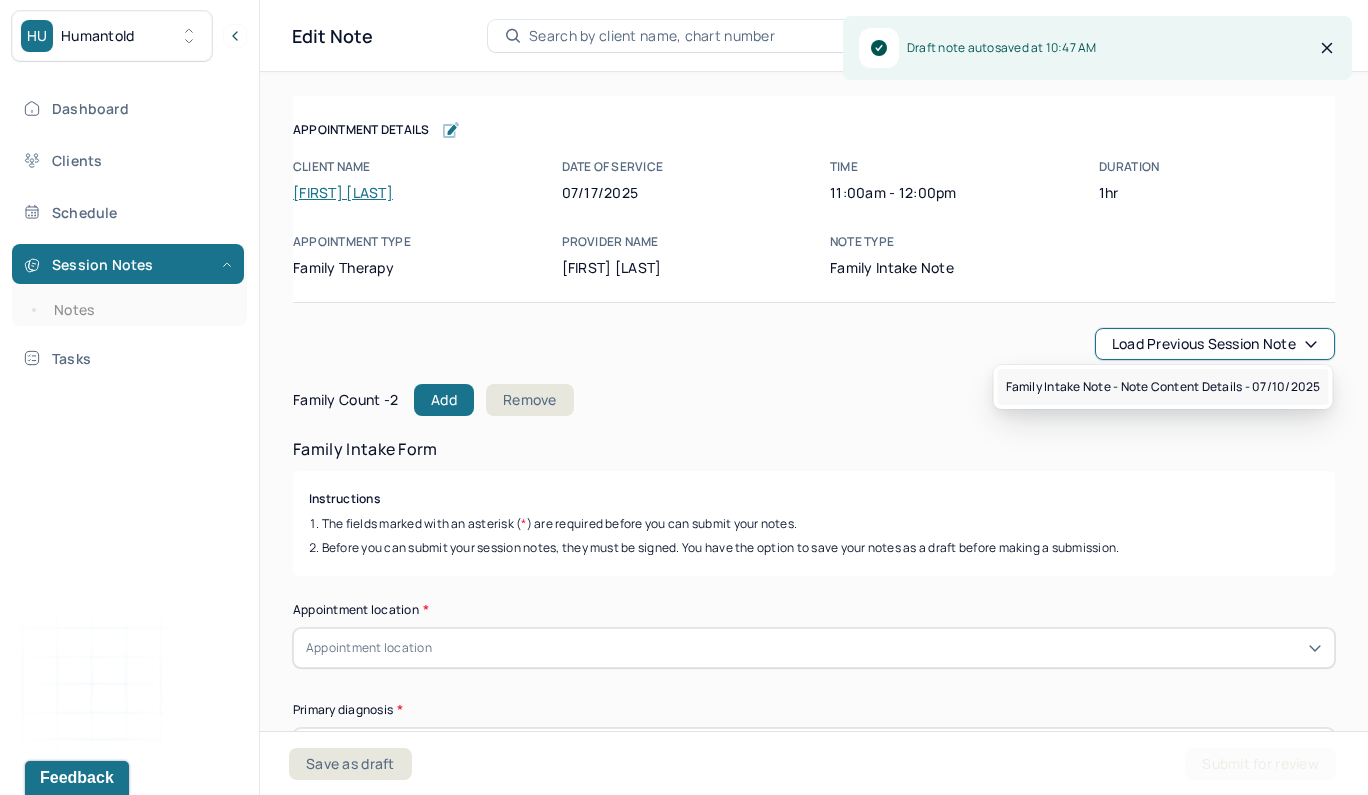 click on "Family intake note   - Note content Details -   [DATE]" at bounding box center [1163, 387] 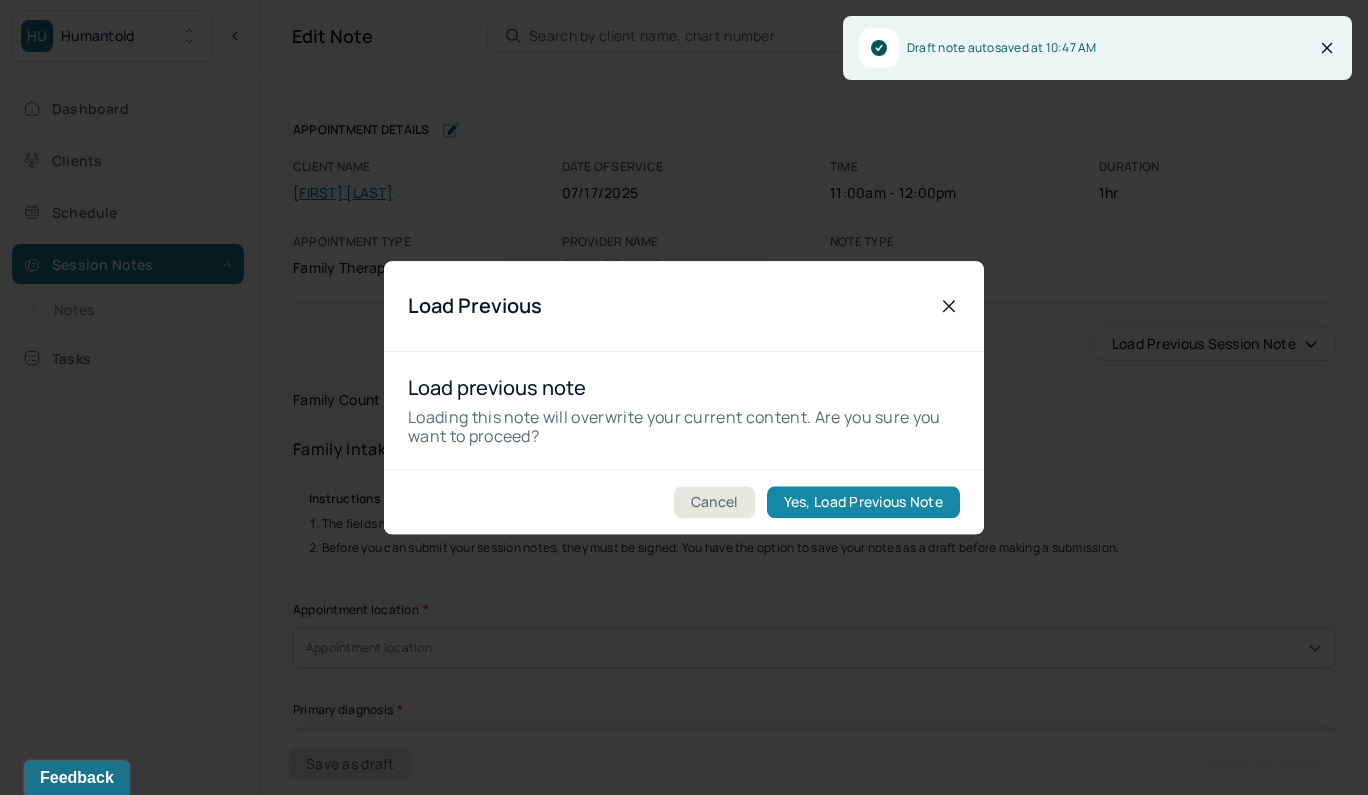 click on "Yes, Load Previous Note" at bounding box center [863, 502] 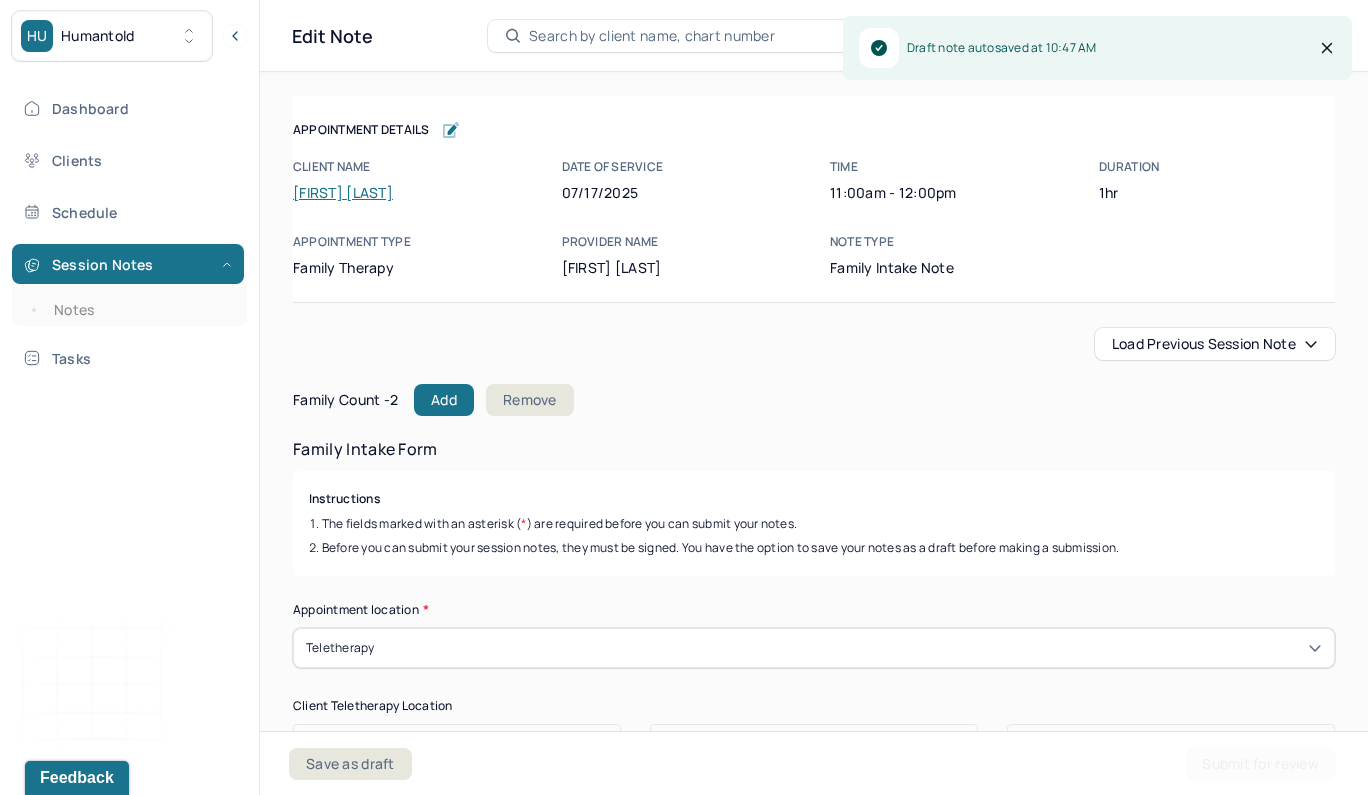 type on "[FIRST]" 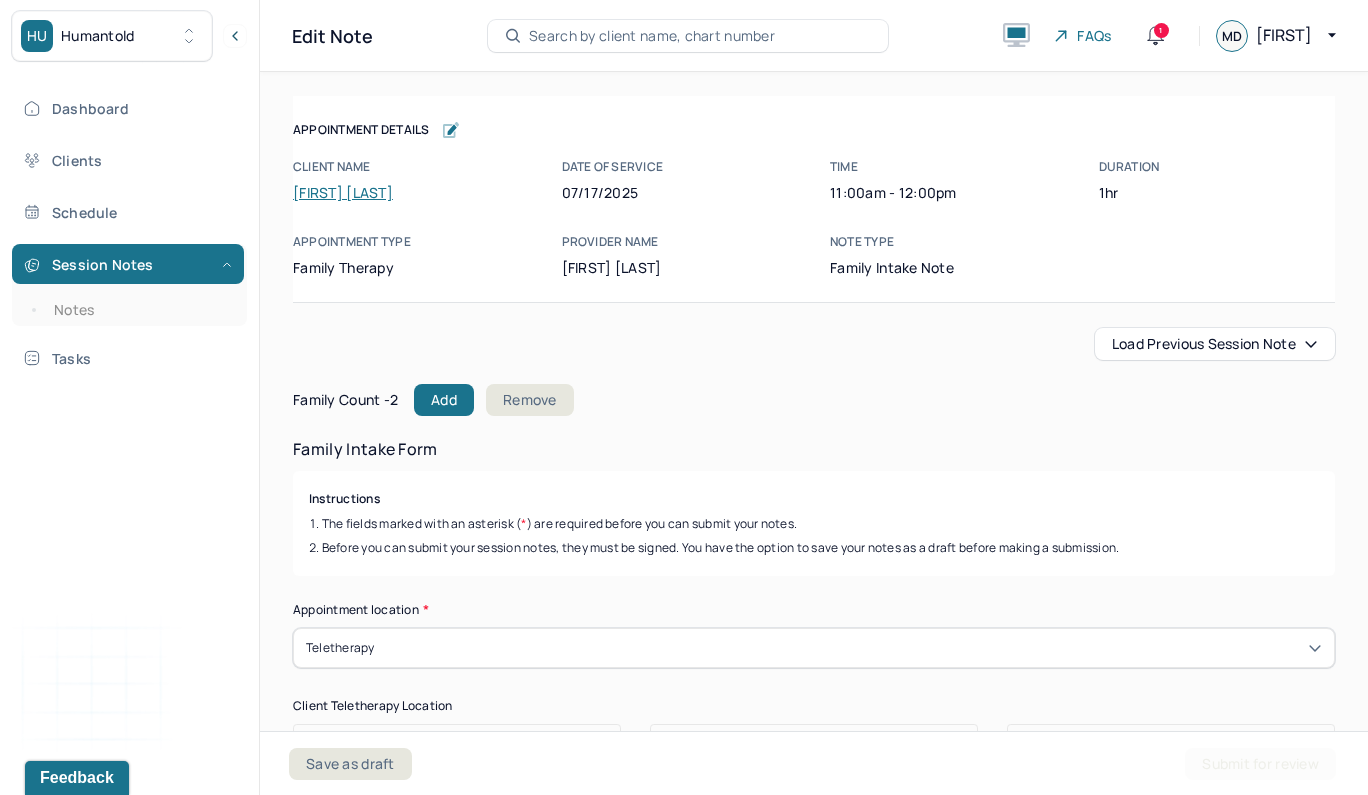 scroll, scrollTop: 6982, scrollLeft: 0, axis: vertical 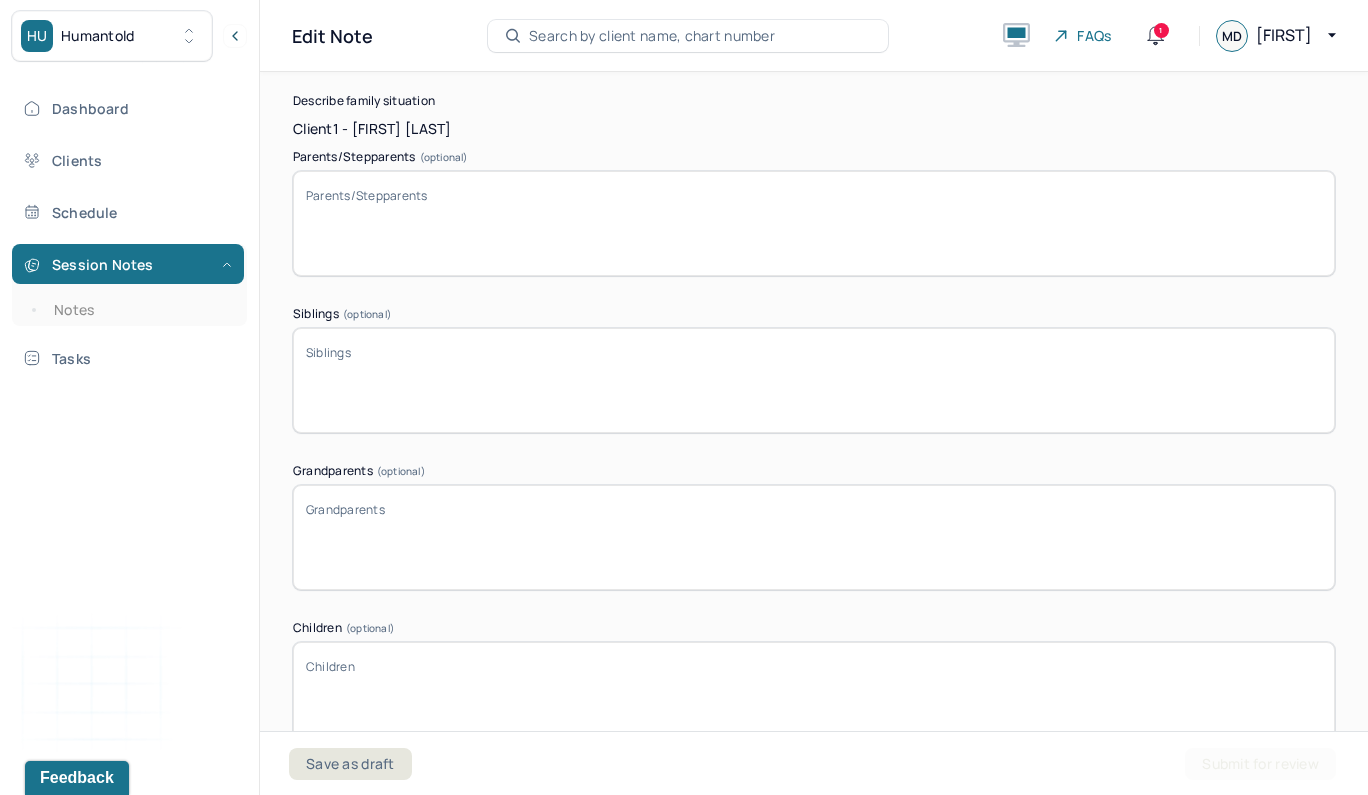 click at bounding box center [814, 537] 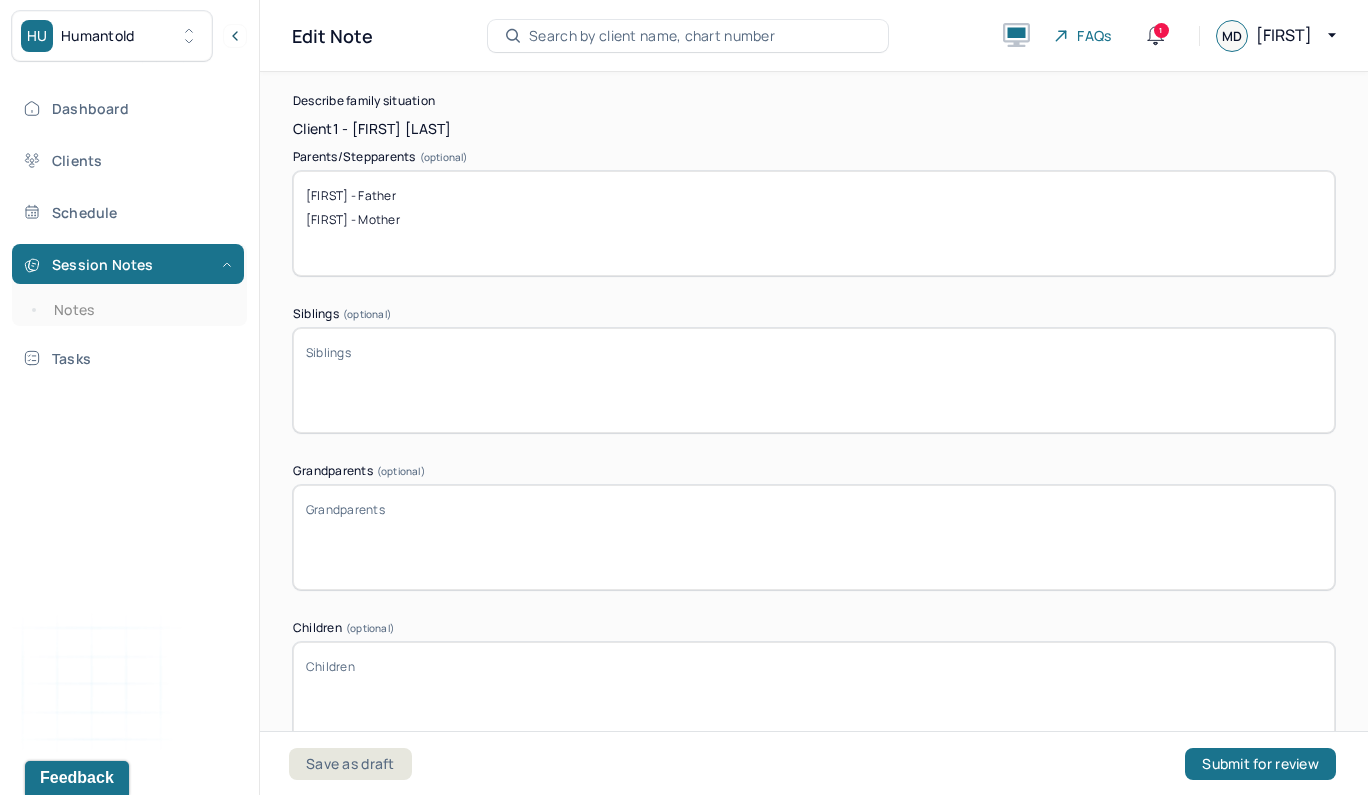 type on "[FIRST] - Father
[FIRST] - Mother" 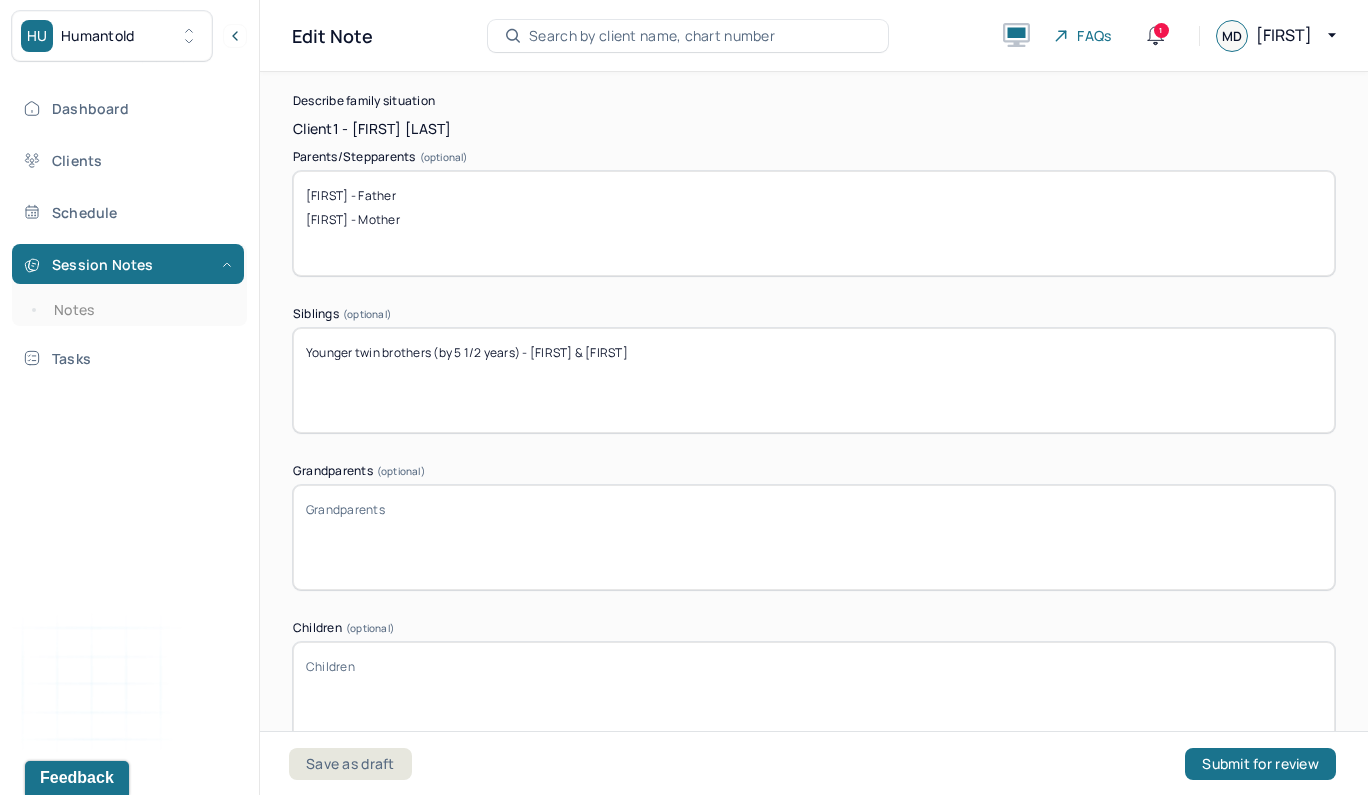 type on "Younger twin brothers (by 5 1/2 years) - [FIRST] & [FIRST]" 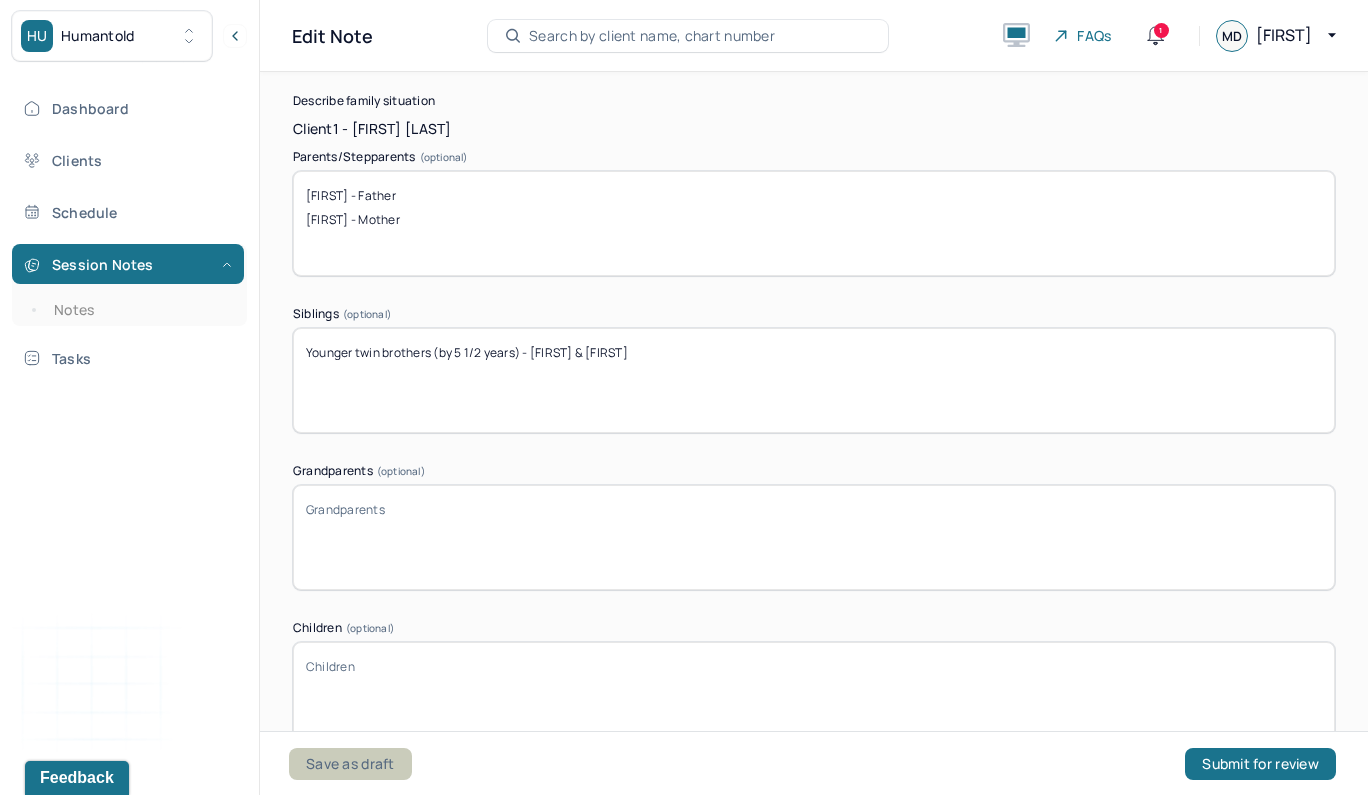 type on "[FIRST] - Father
[FIRST] - Mother" 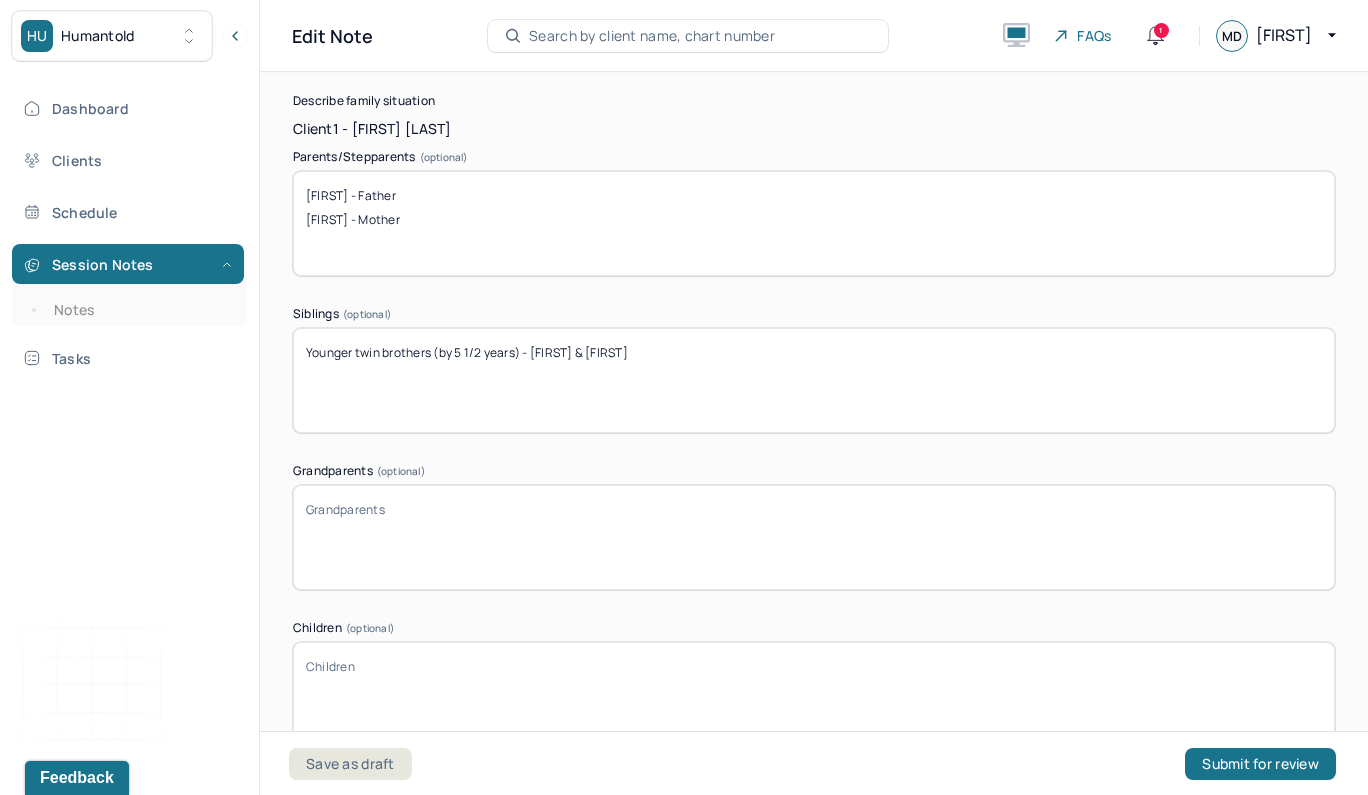 scroll, scrollTop: 8989, scrollLeft: 0, axis: vertical 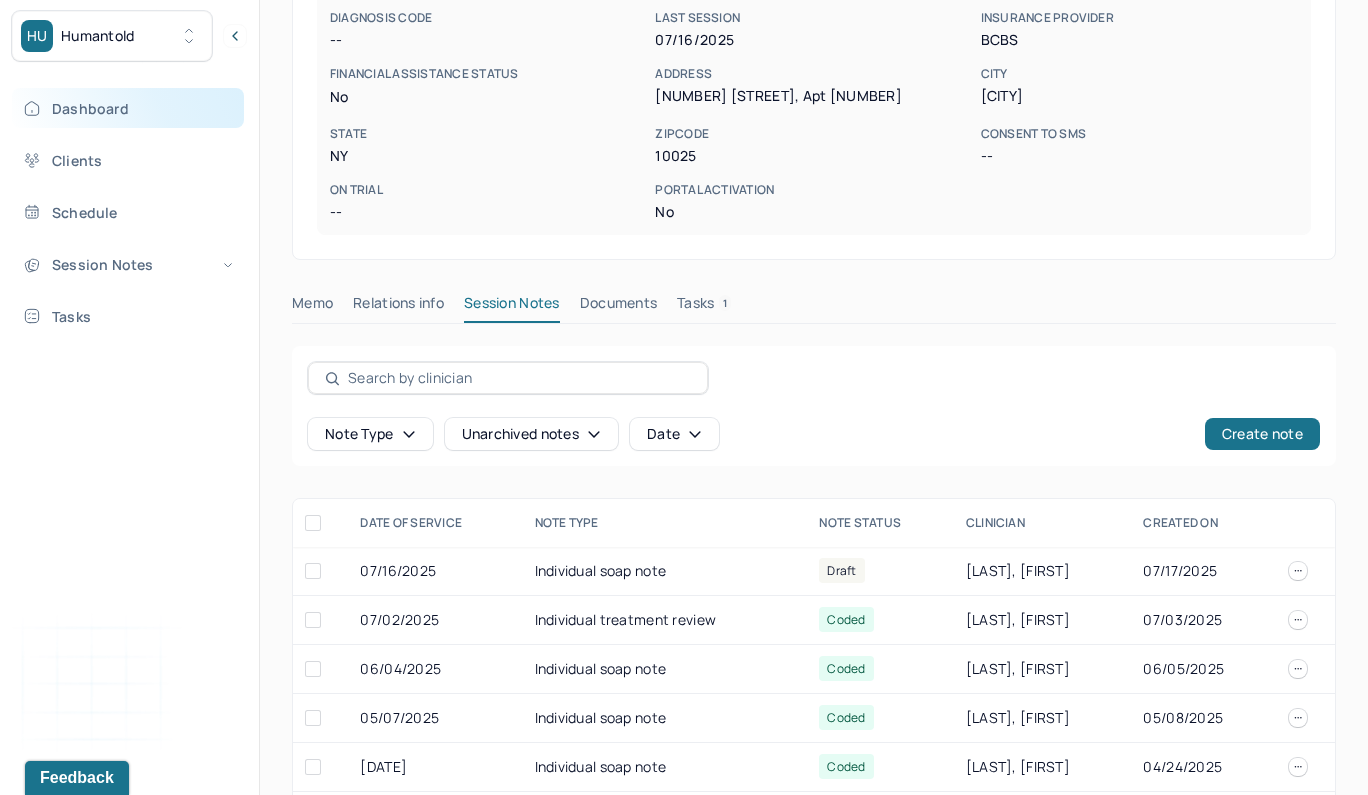 click on "Dashboard" at bounding box center (128, 108) 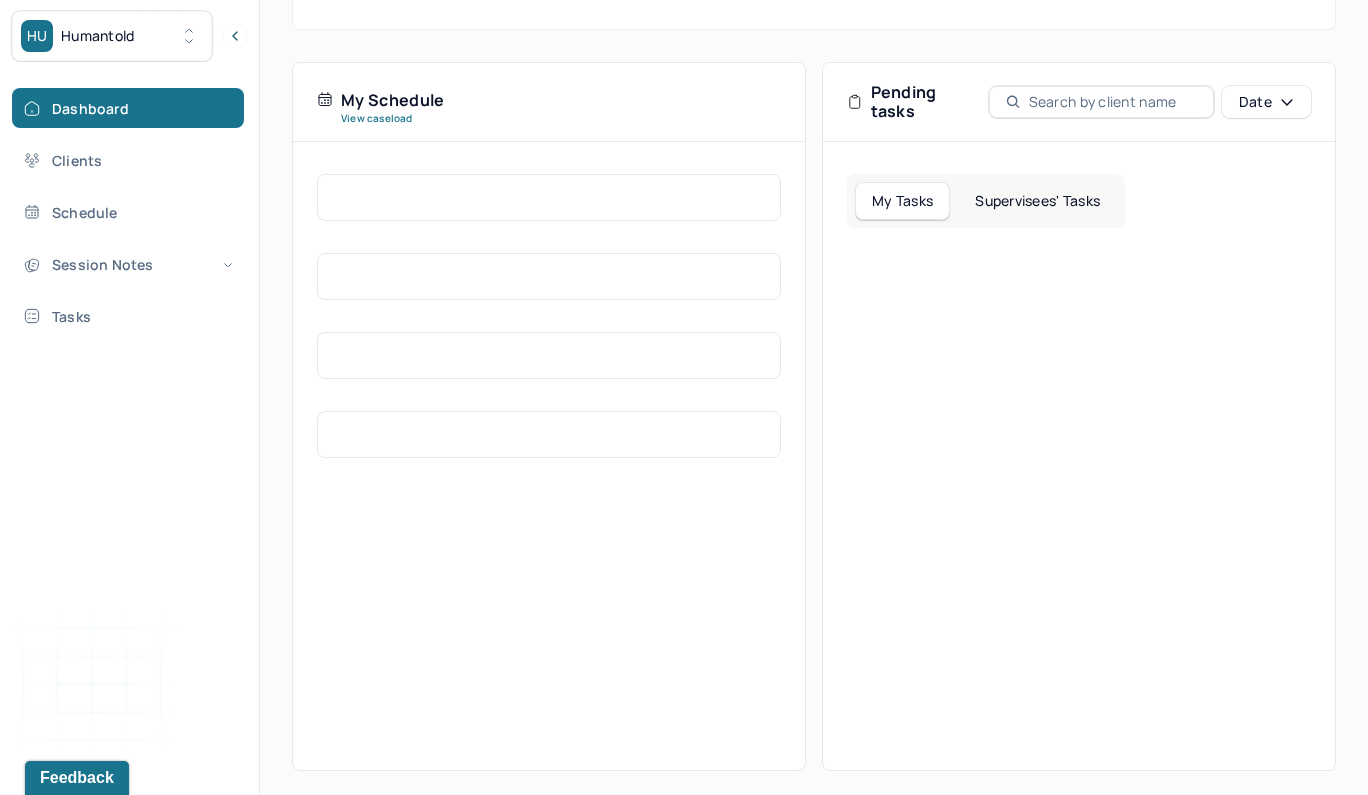 scroll, scrollTop: 369, scrollLeft: 0, axis: vertical 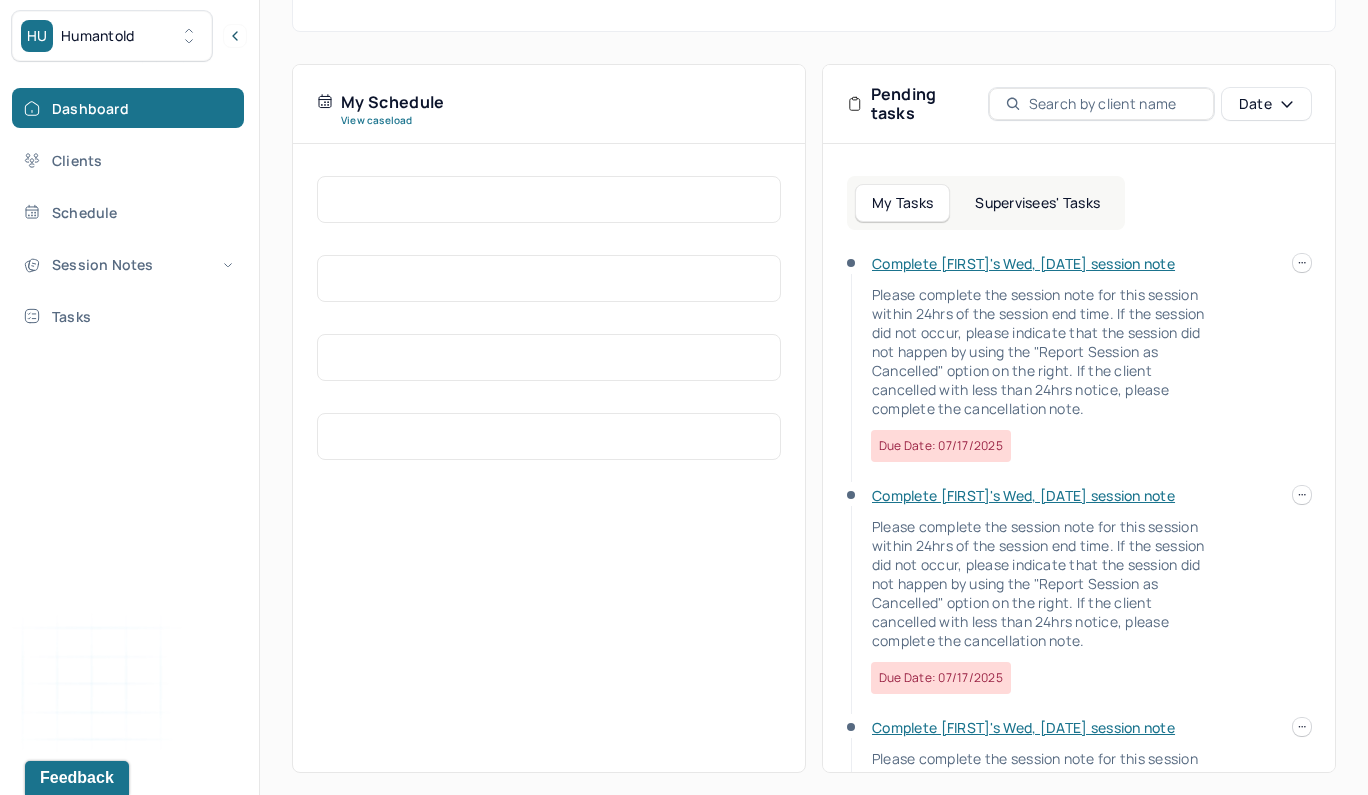 click on "Supervisees' Tasks" at bounding box center [1037, 203] 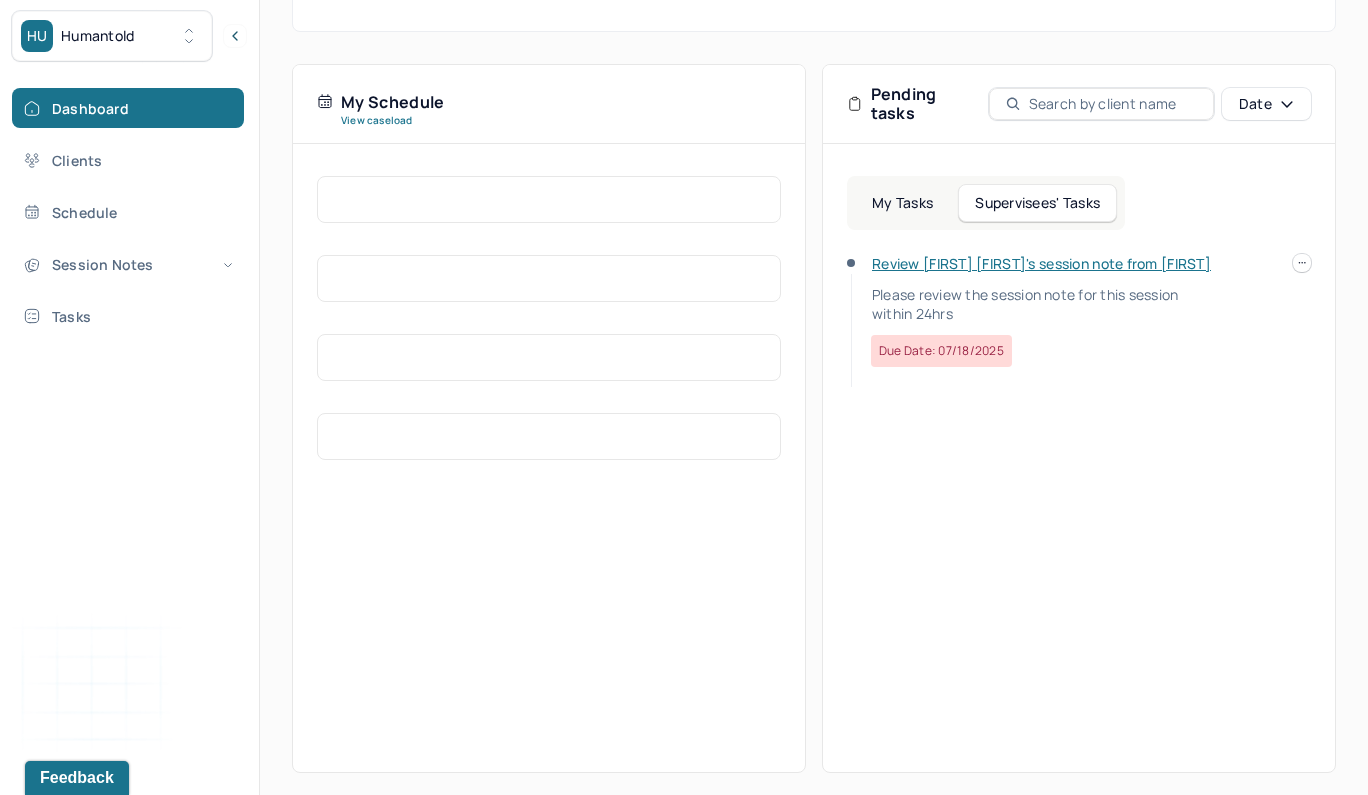 click on "Review [FIRST] [FIRST]'s session note from [FIRST]" at bounding box center [1041, 263] 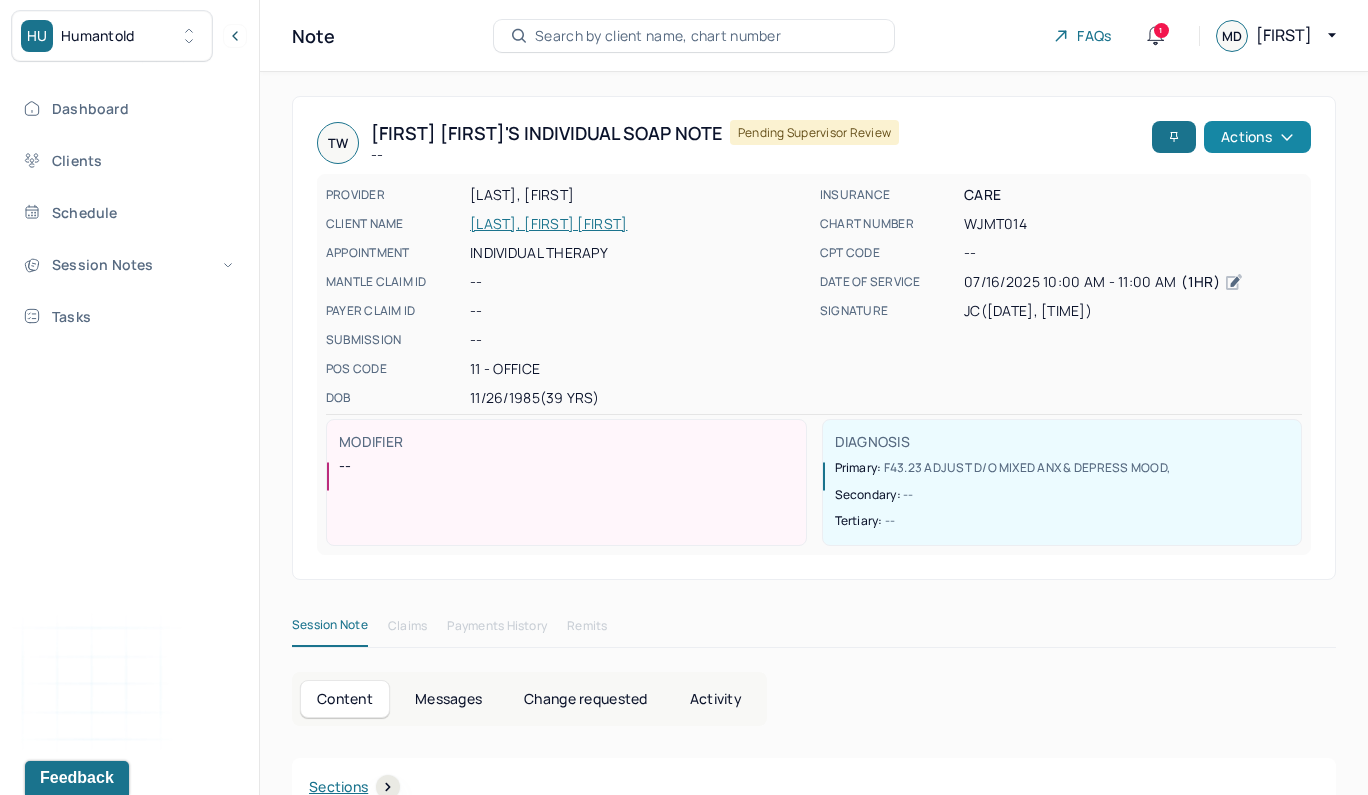 scroll, scrollTop: 0, scrollLeft: 0, axis: both 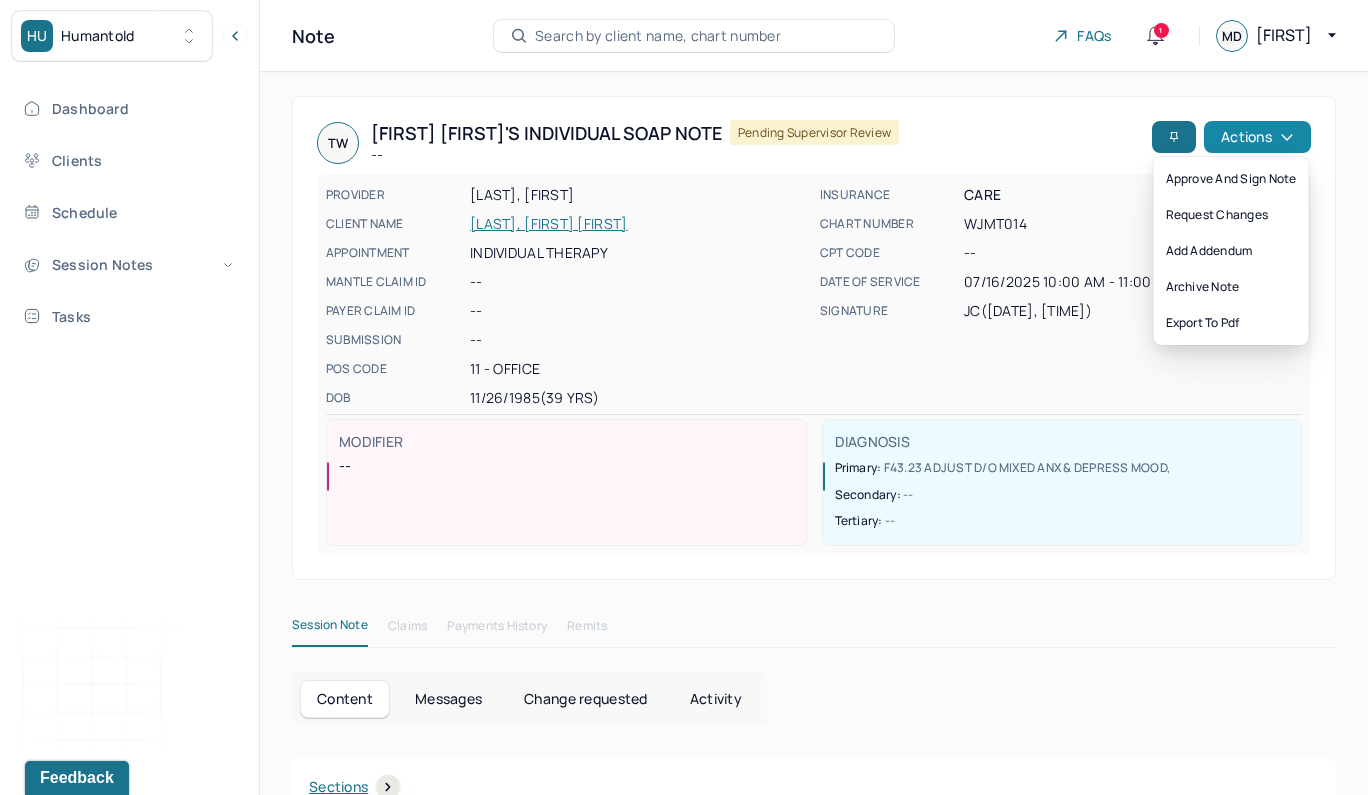 click on "Actions" at bounding box center (1257, 137) 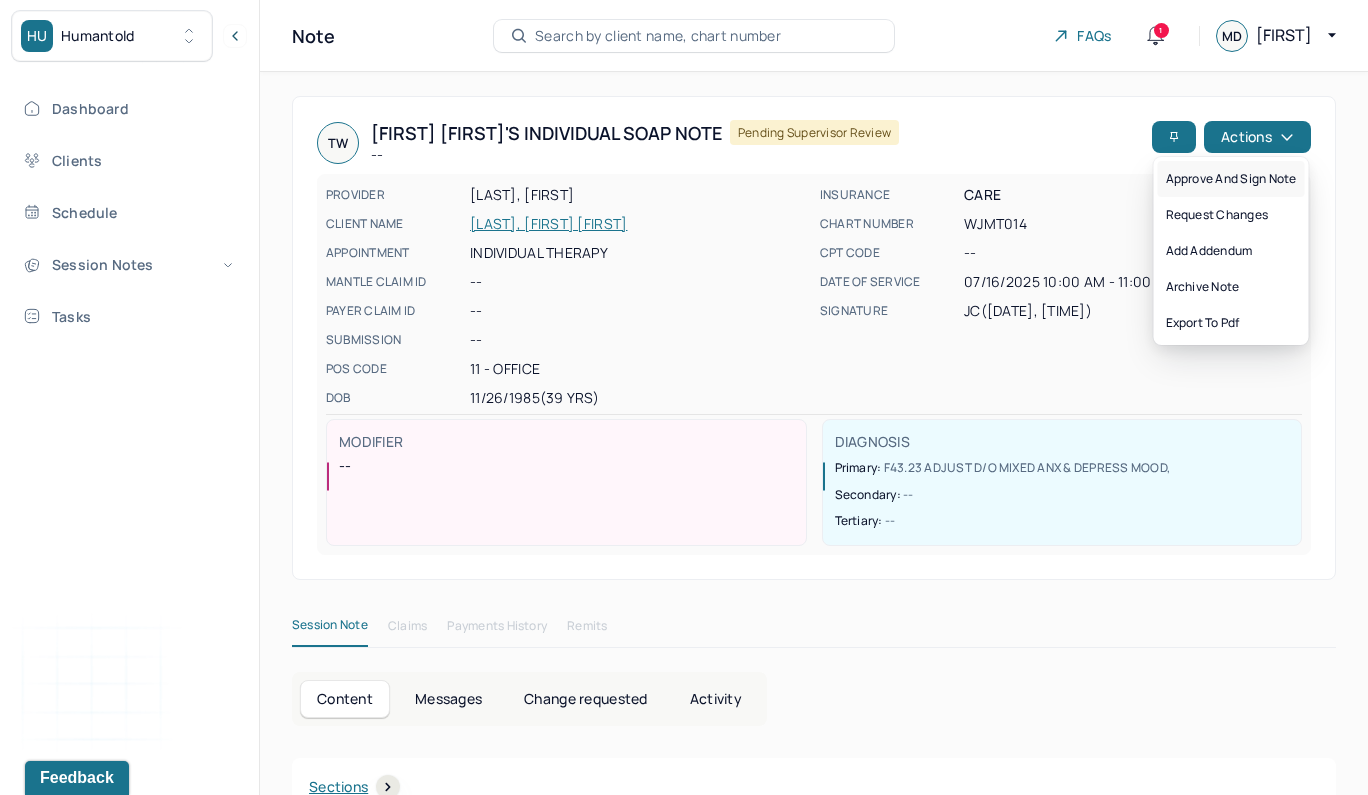 click on "Approve and sign note" at bounding box center (1231, 179) 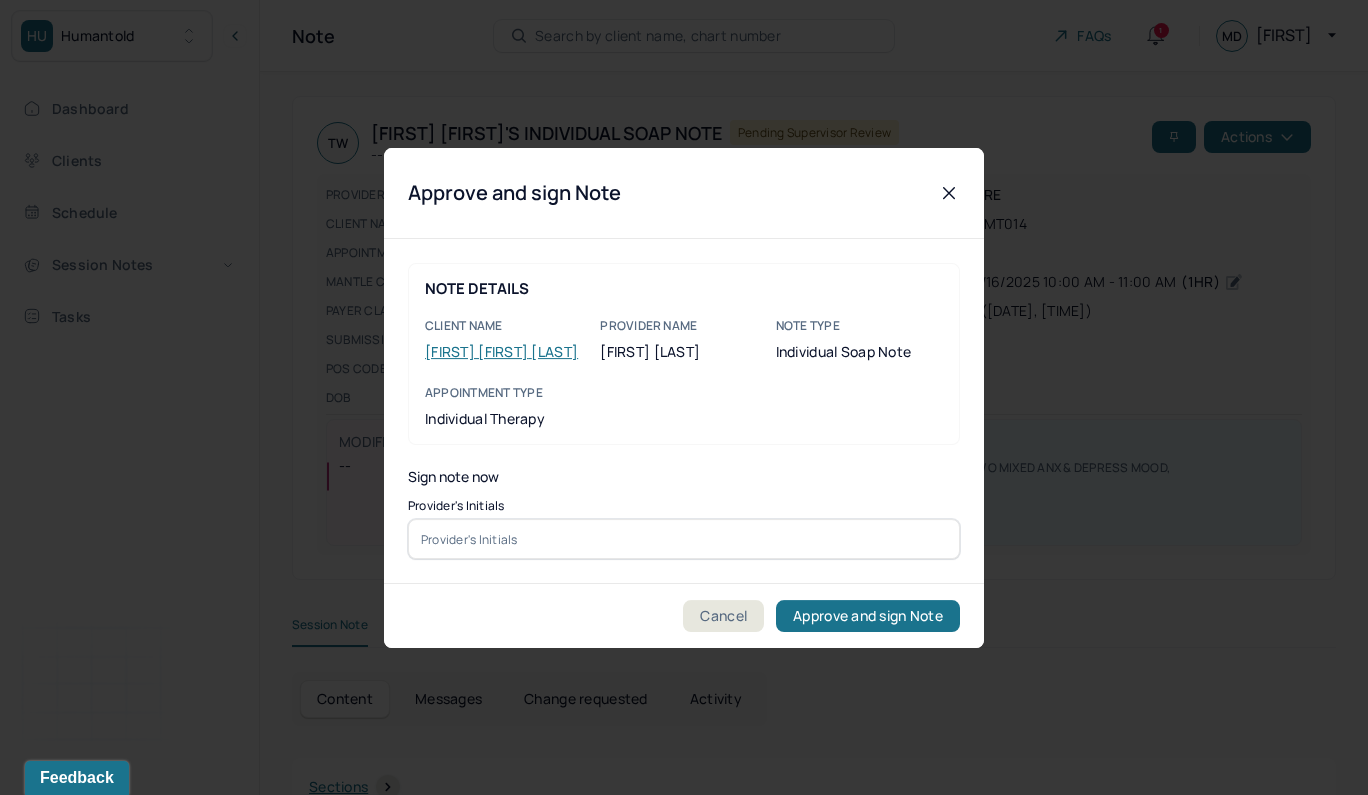 click at bounding box center [684, 539] 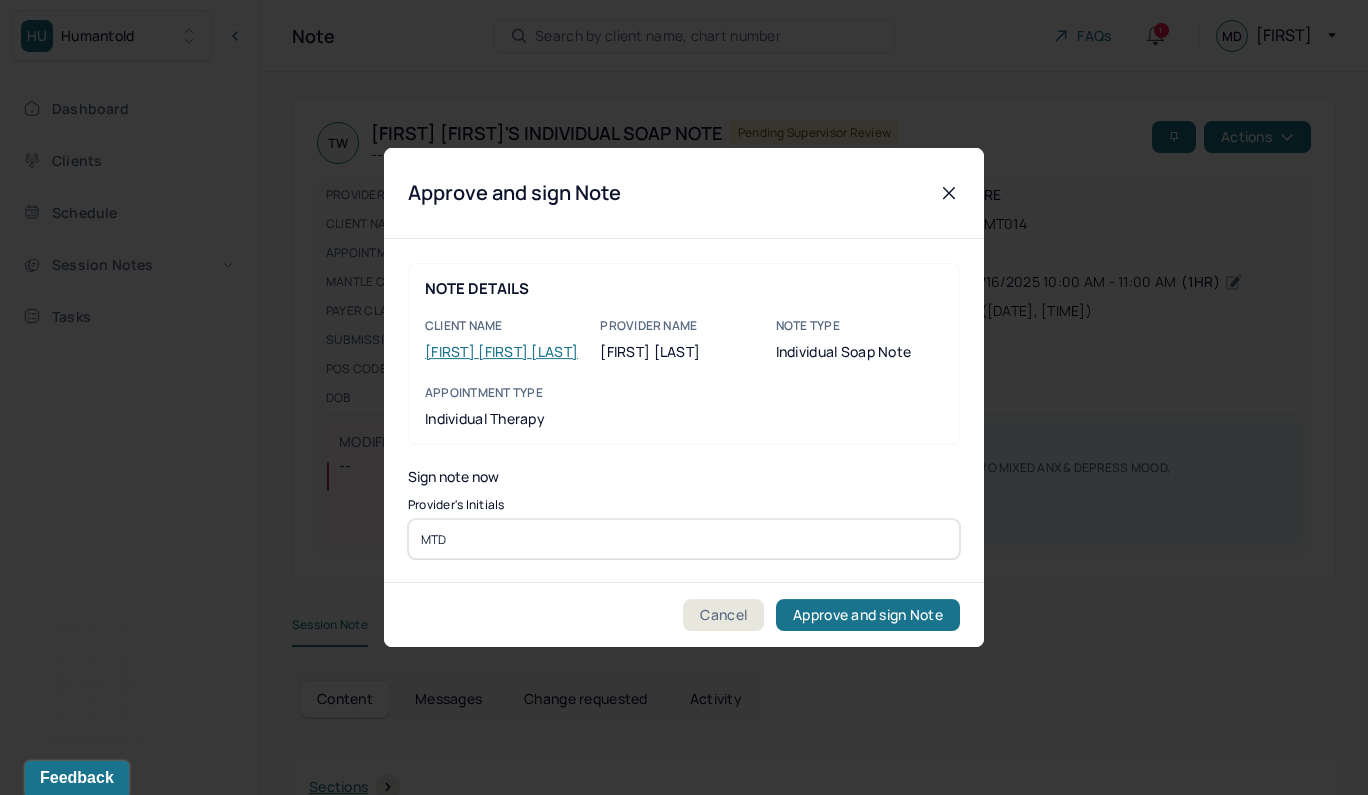 type on "MTD" 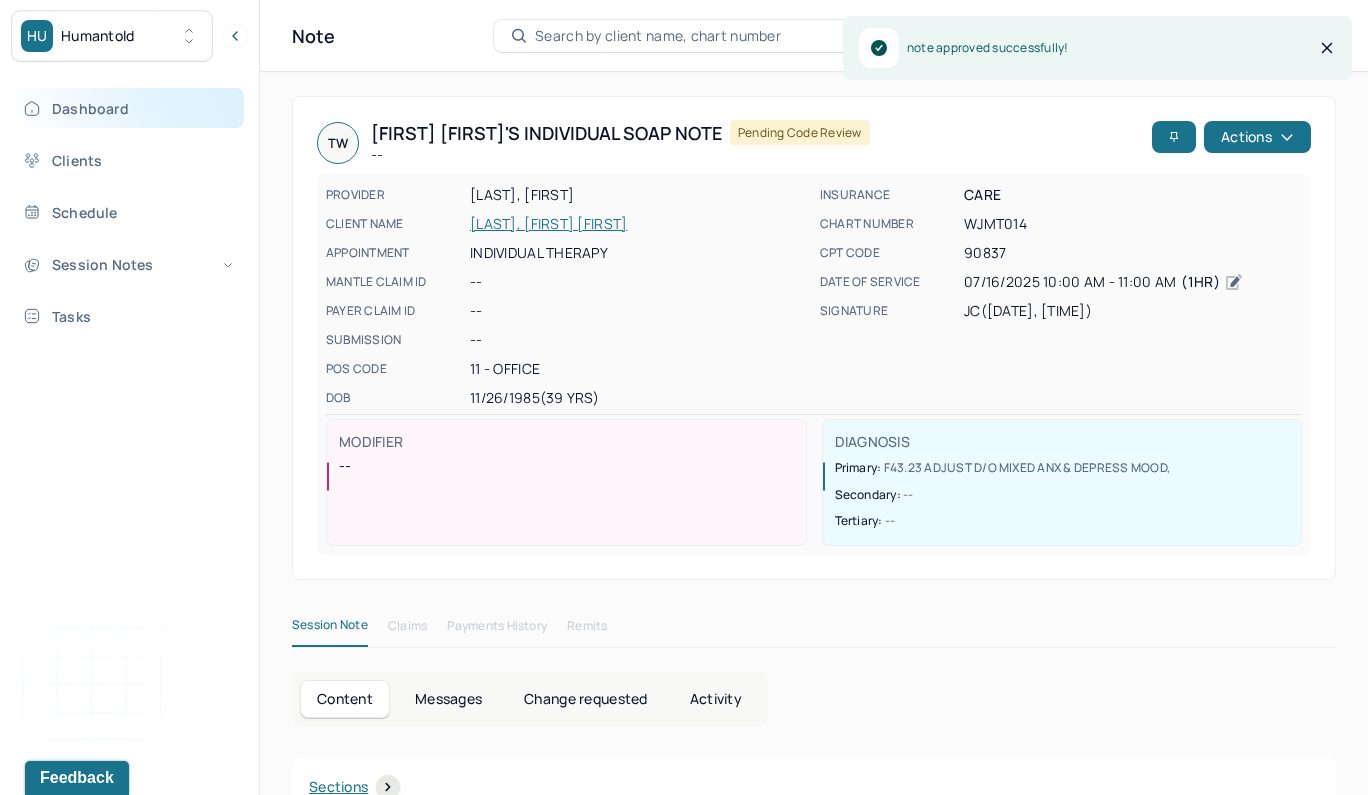 click on "Dashboard" at bounding box center (128, 108) 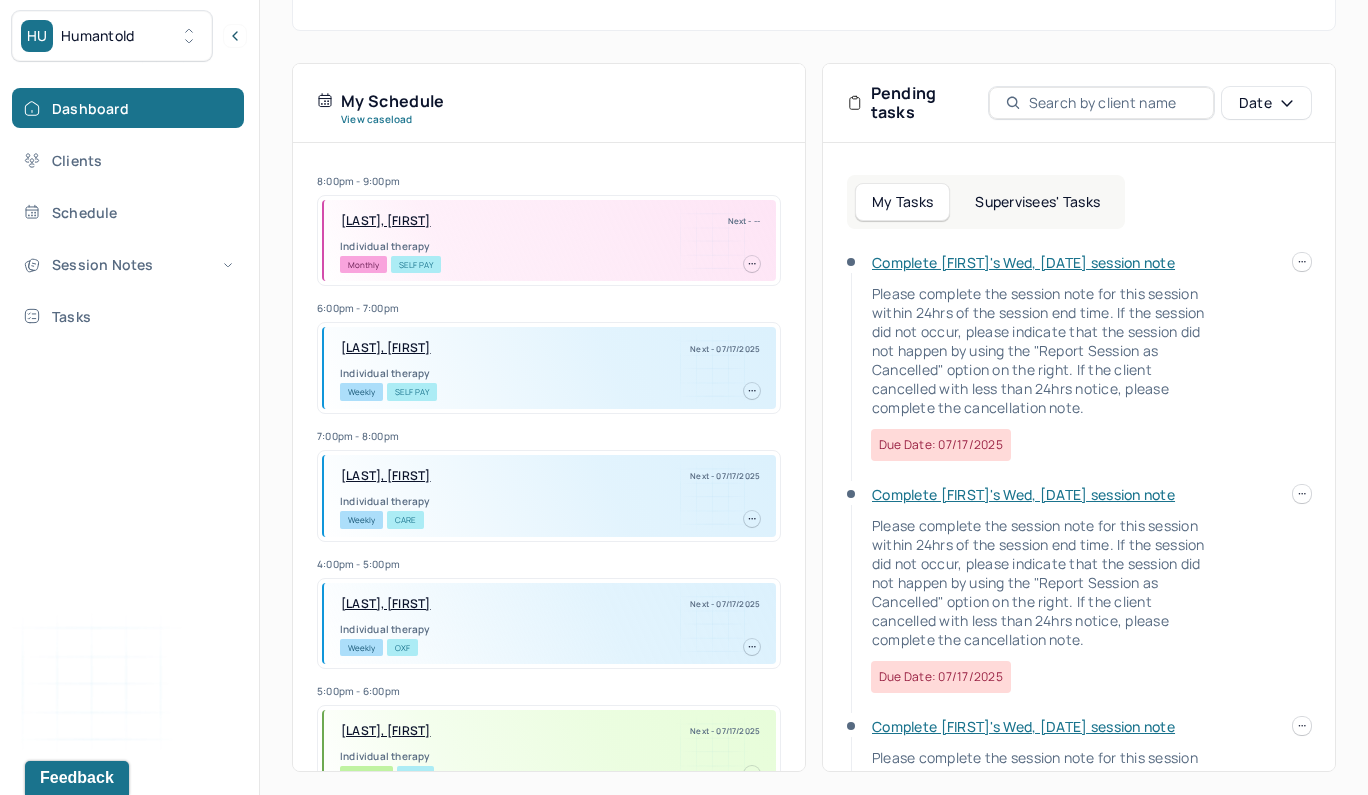 scroll, scrollTop: 369, scrollLeft: 0, axis: vertical 